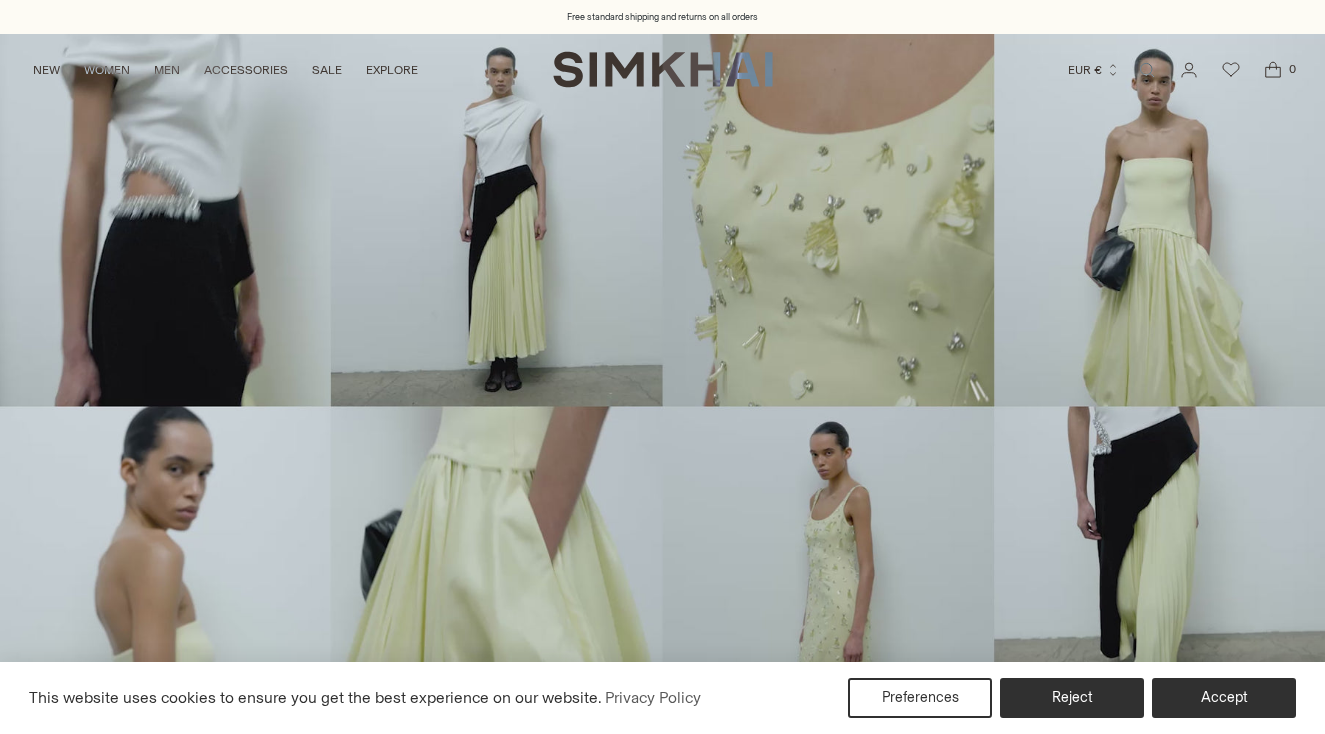 scroll, scrollTop: 0, scrollLeft: 0, axis: both 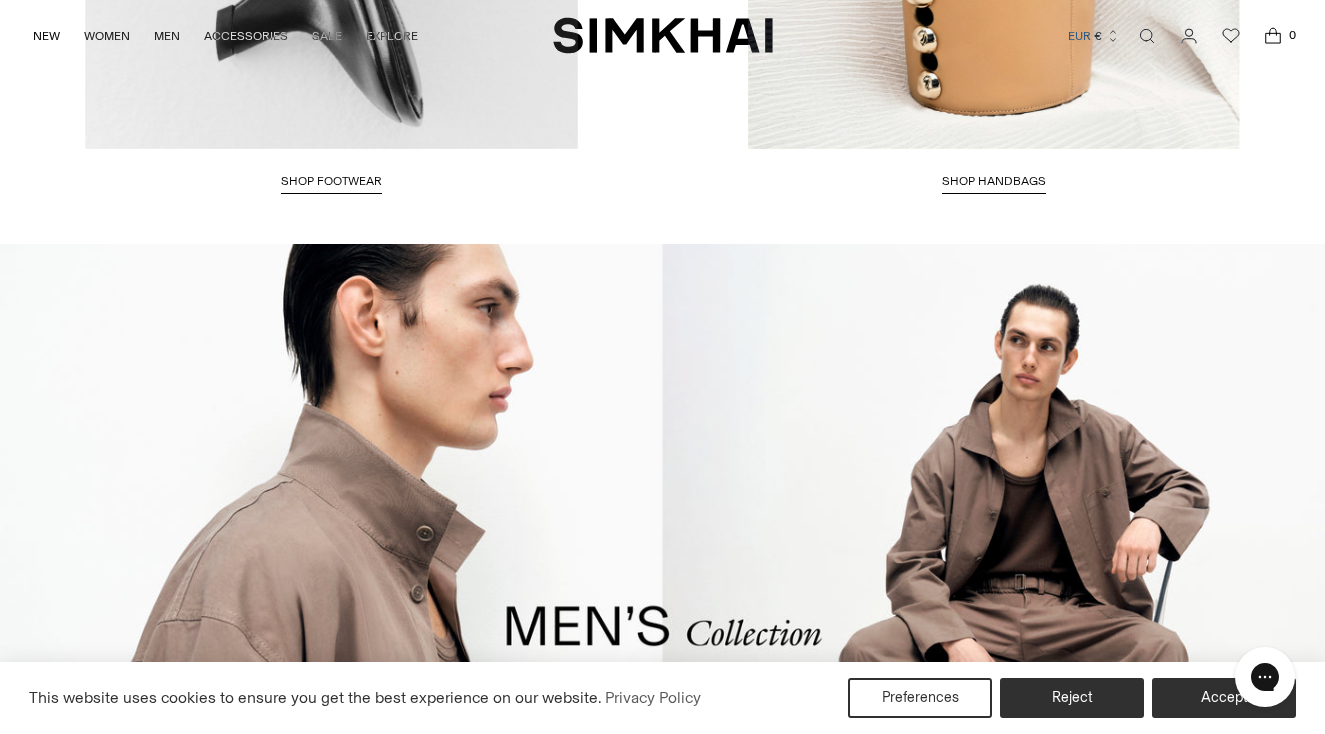 click at bounding box center [662, 624] 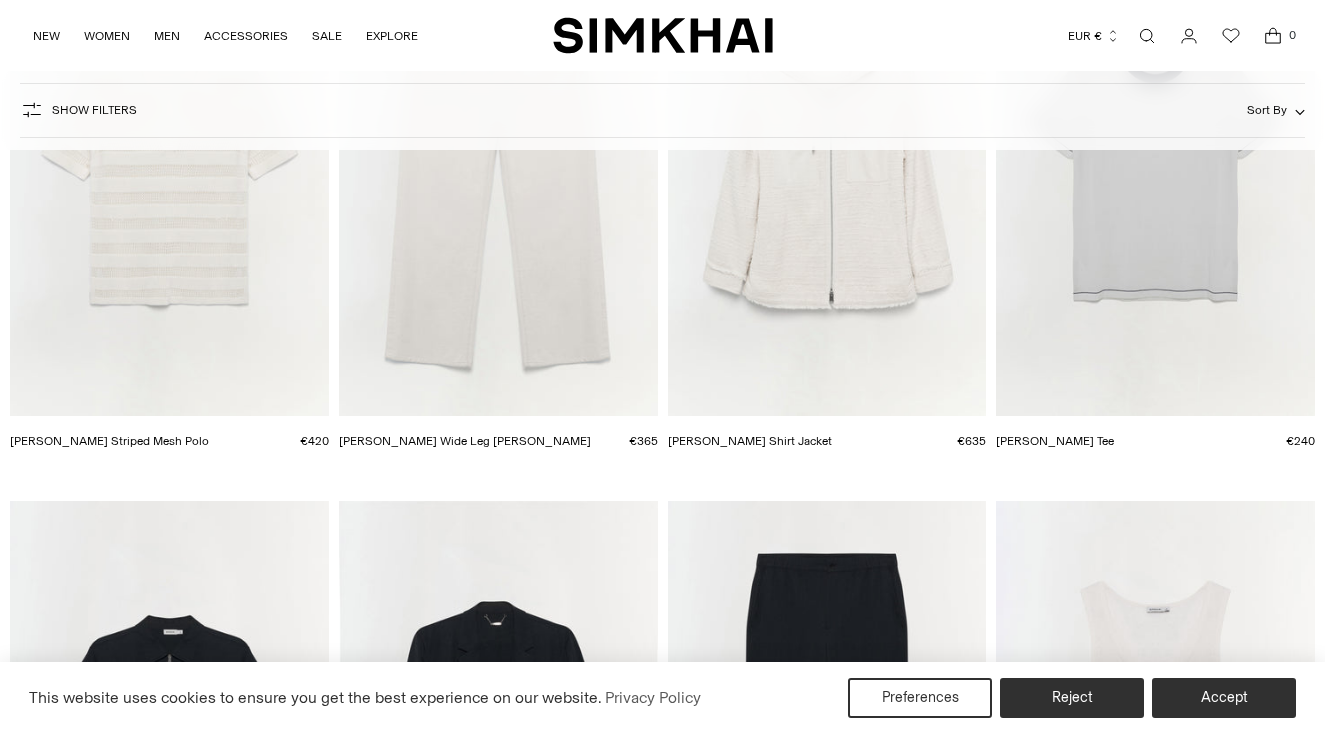scroll, scrollTop: 1145, scrollLeft: 0, axis: vertical 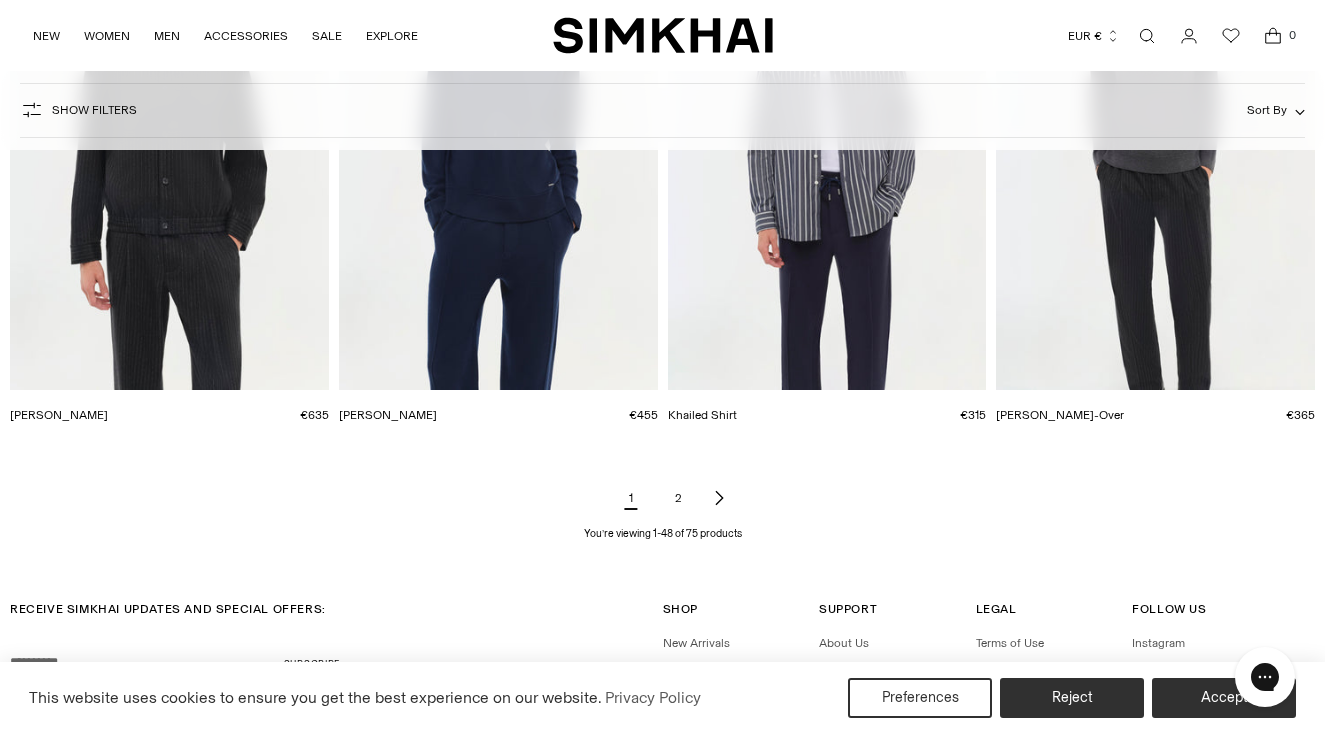 click on "2" at bounding box center (679, 498) 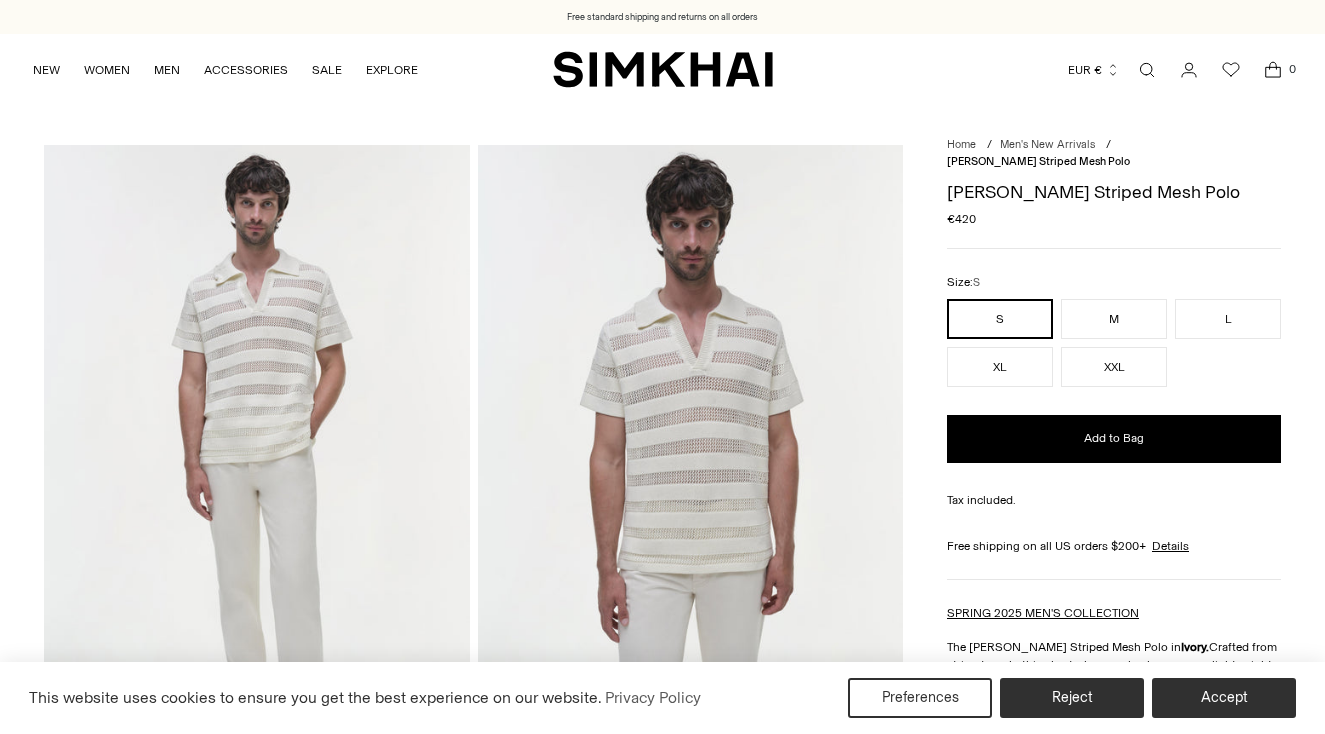 scroll, scrollTop: 0, scrollLeft: 0, axis: both 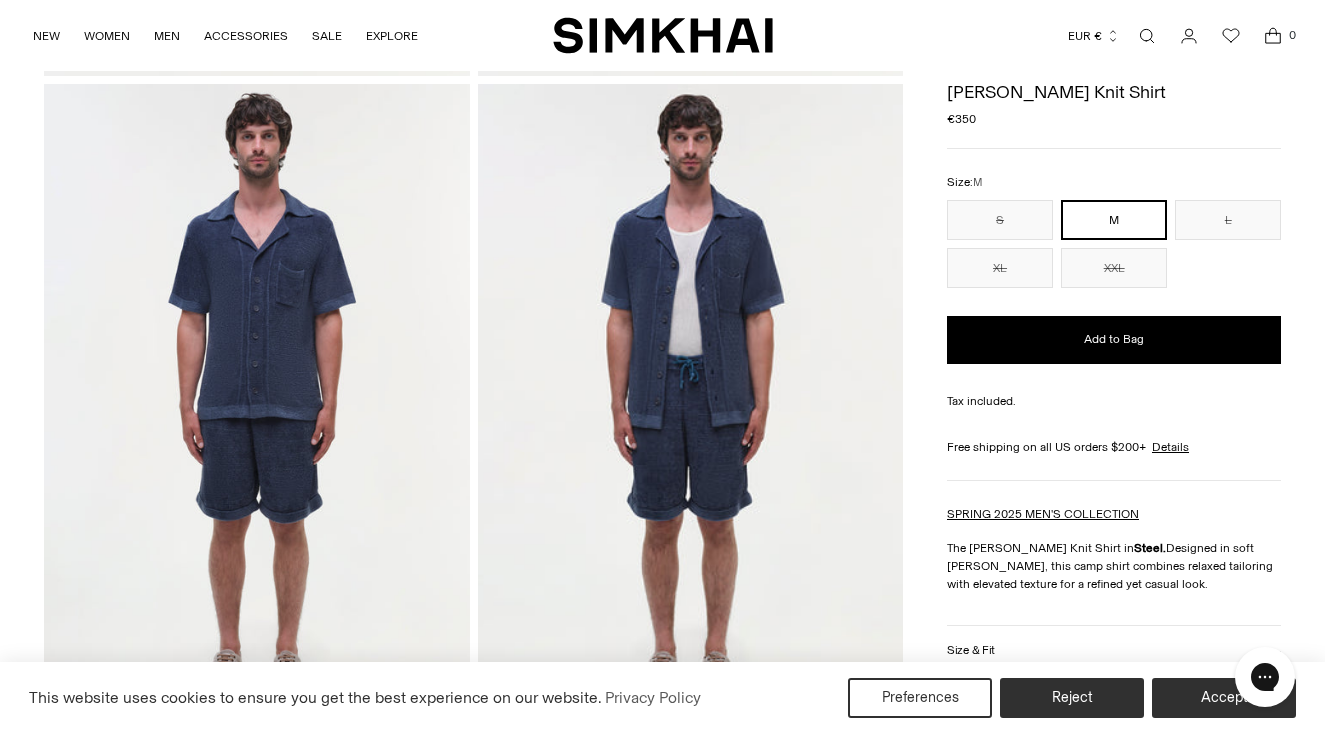 click at bounding box center (691, 403) 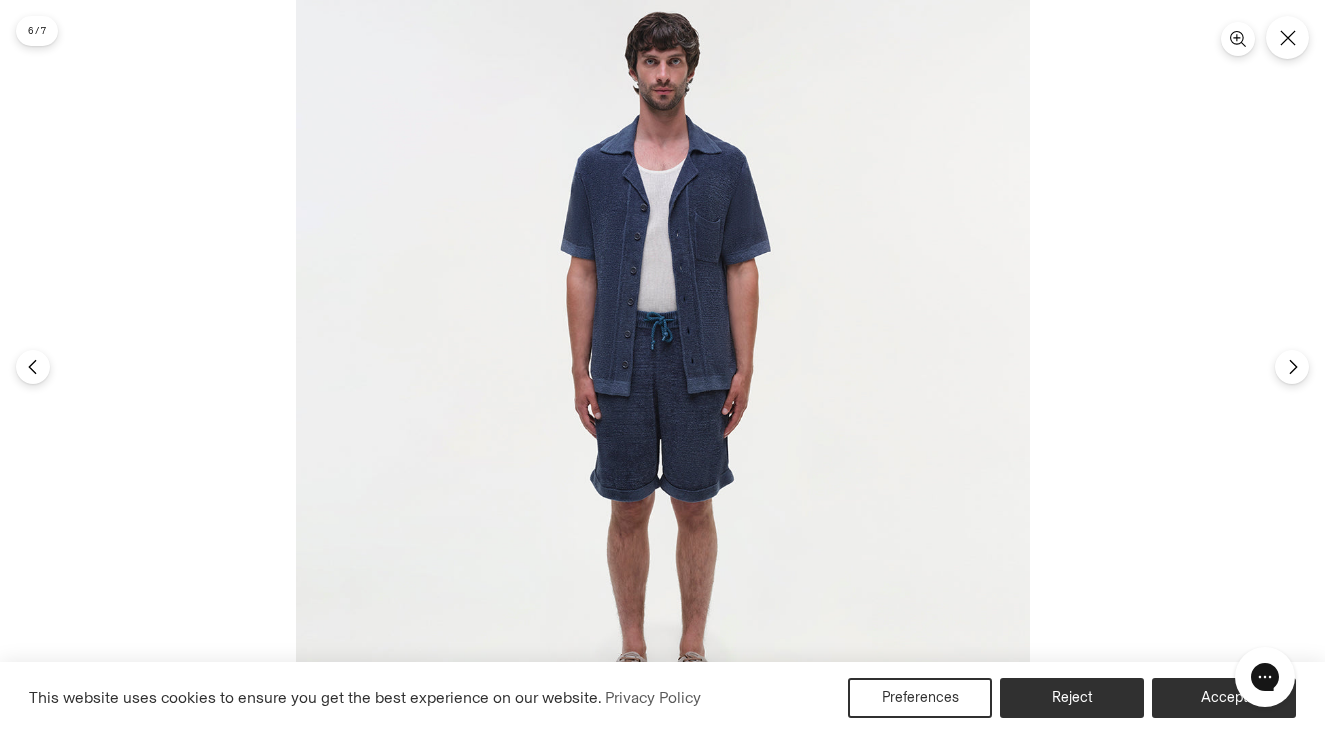 click at bounding box center [296, 0] 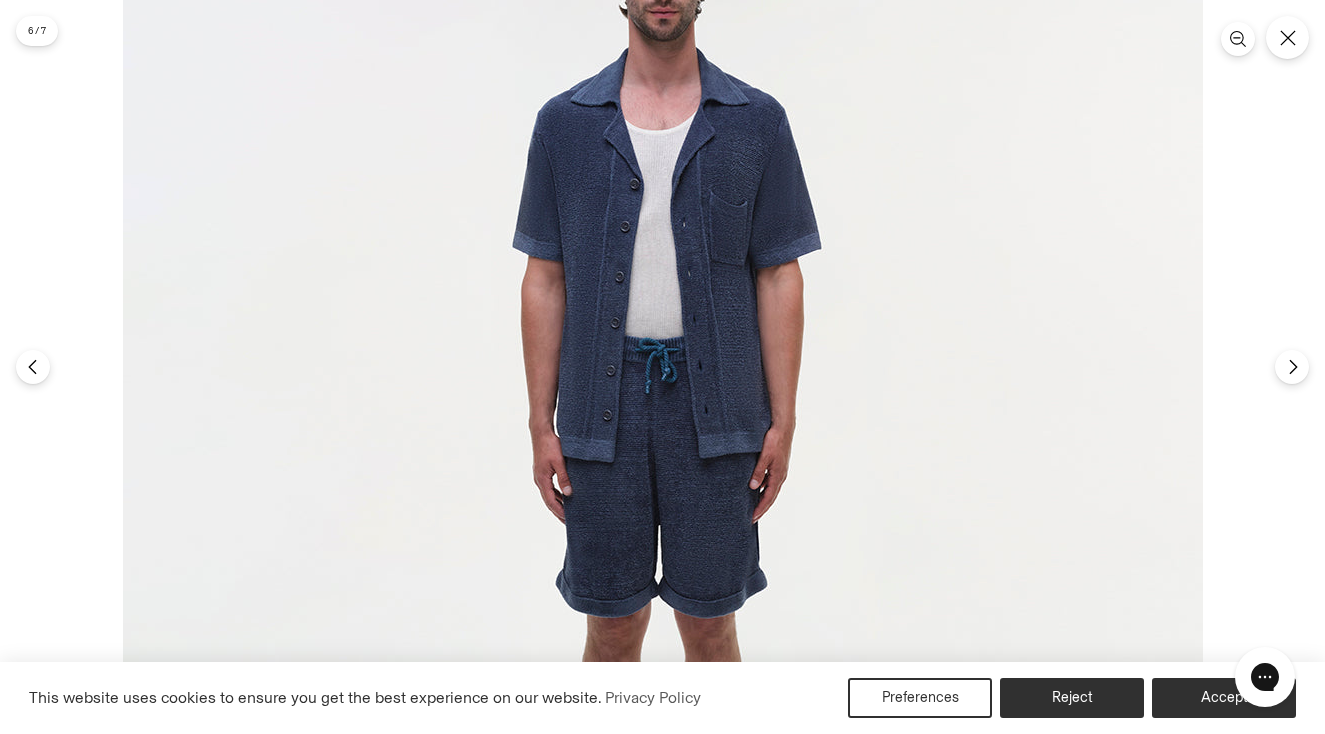 click at bounding box center [663, 419] 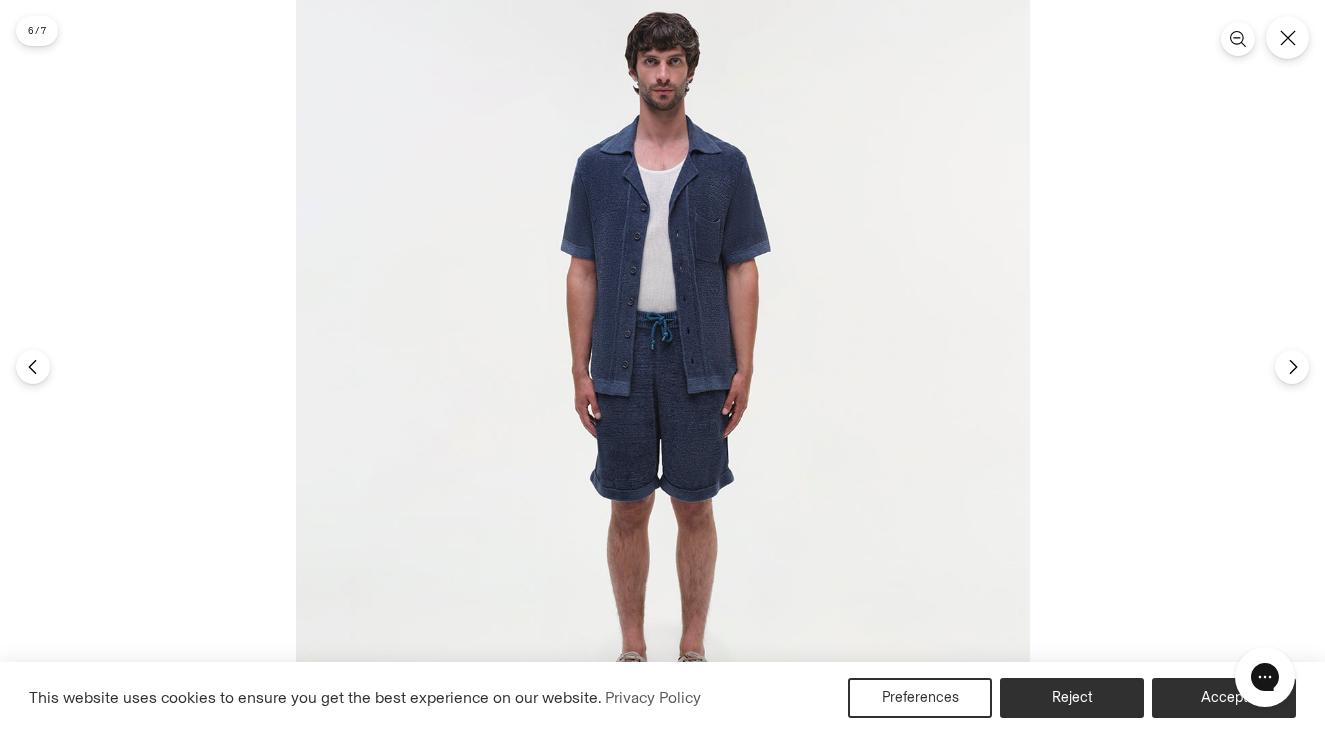 click at bounding box center [663, 367] 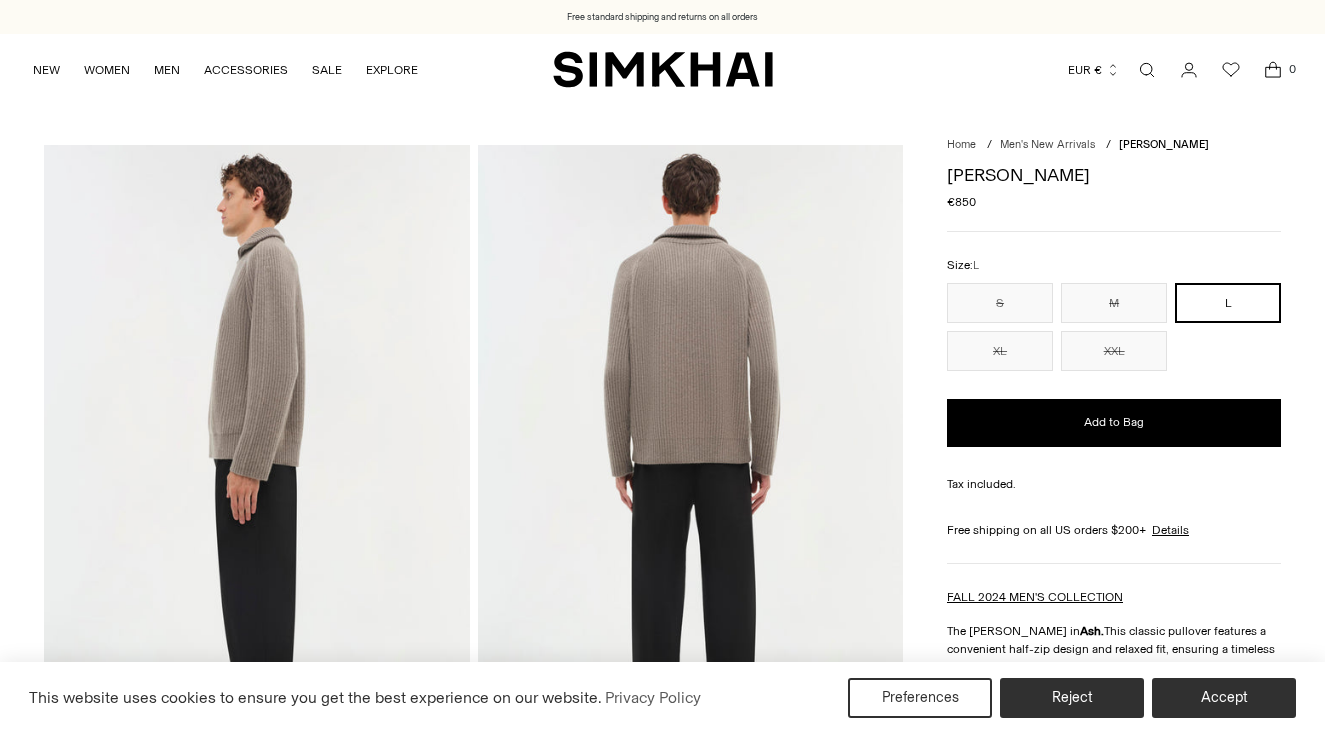 scroll, scrollTop: 0, scrollLeft: 0, axis: both 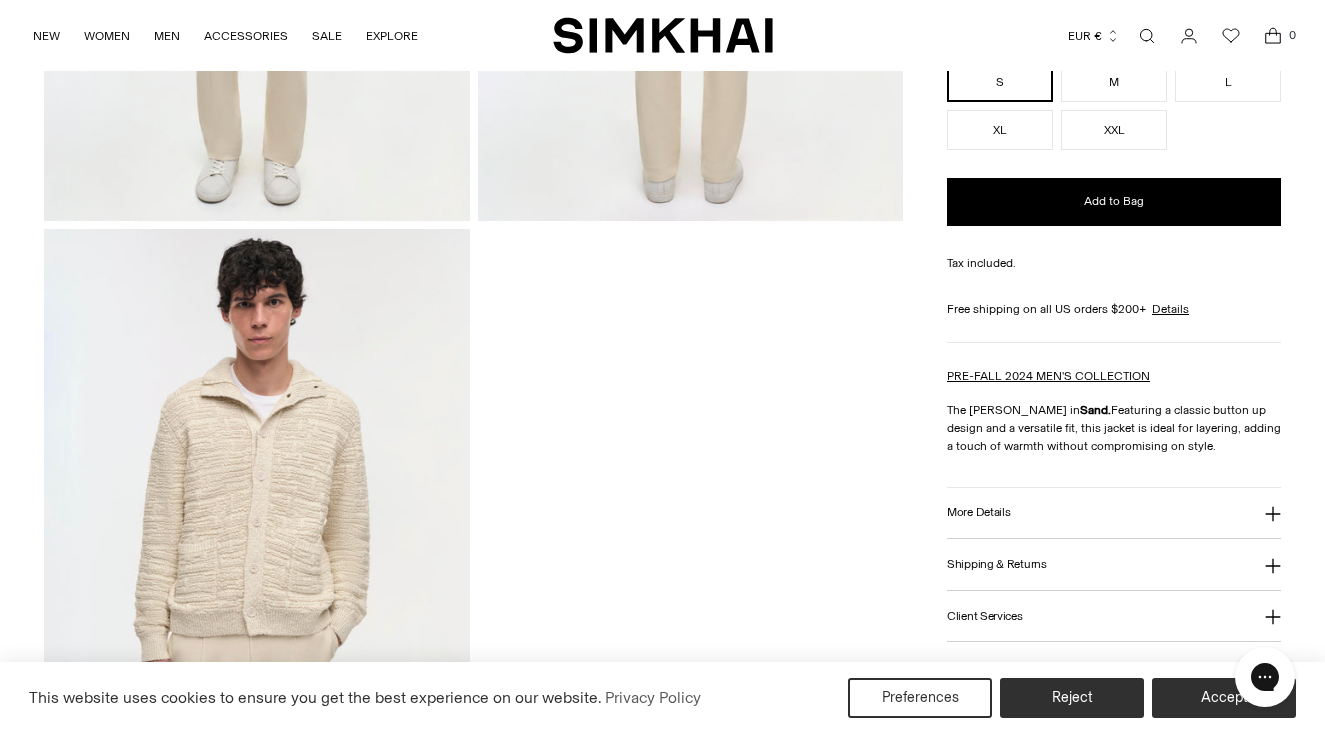 click at bounding box center [257, 548] 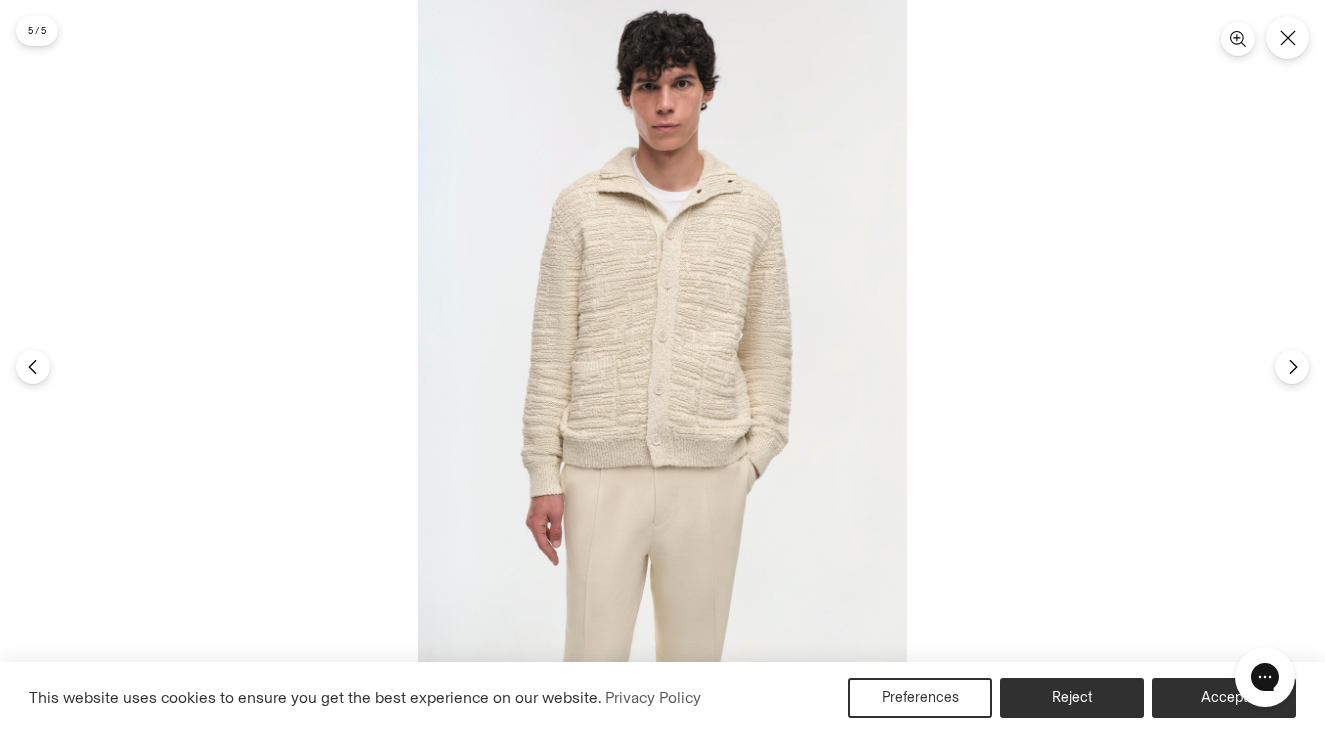 click at bounding box center (662, 367) 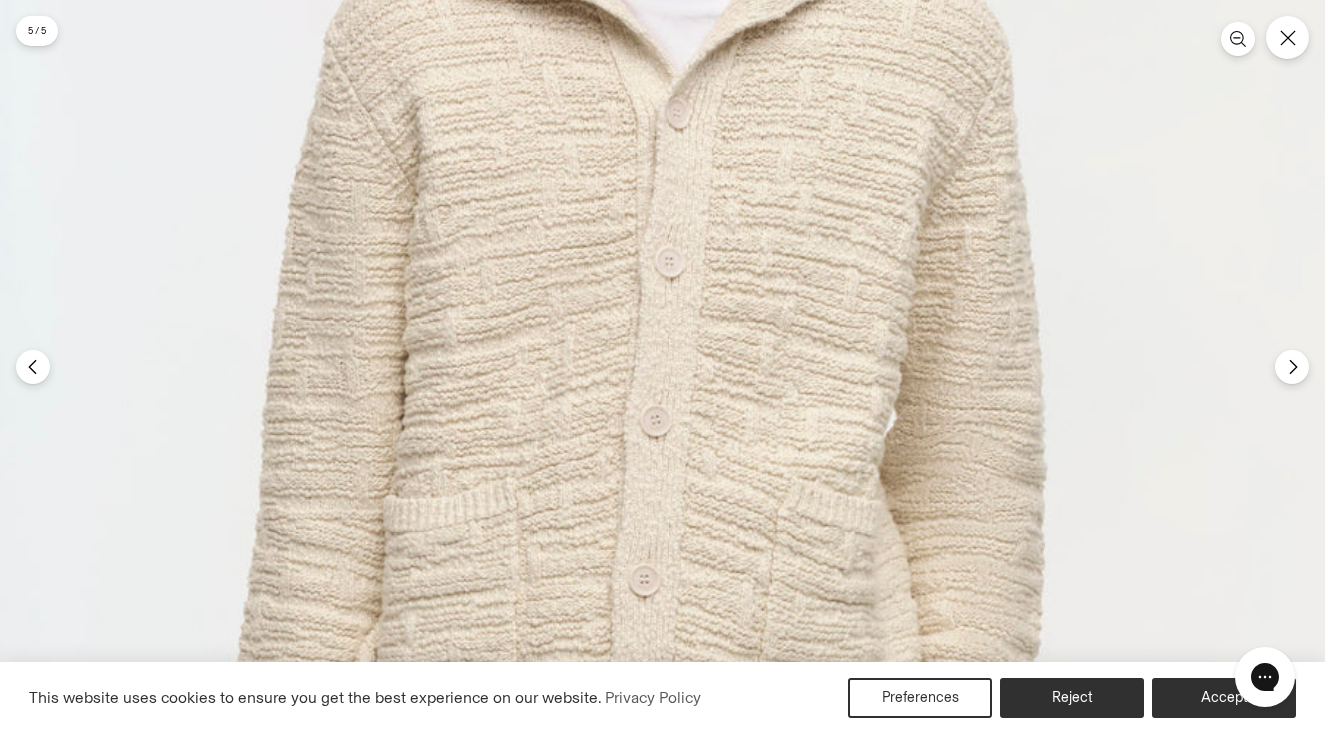 click at bounding box center (656, 513) 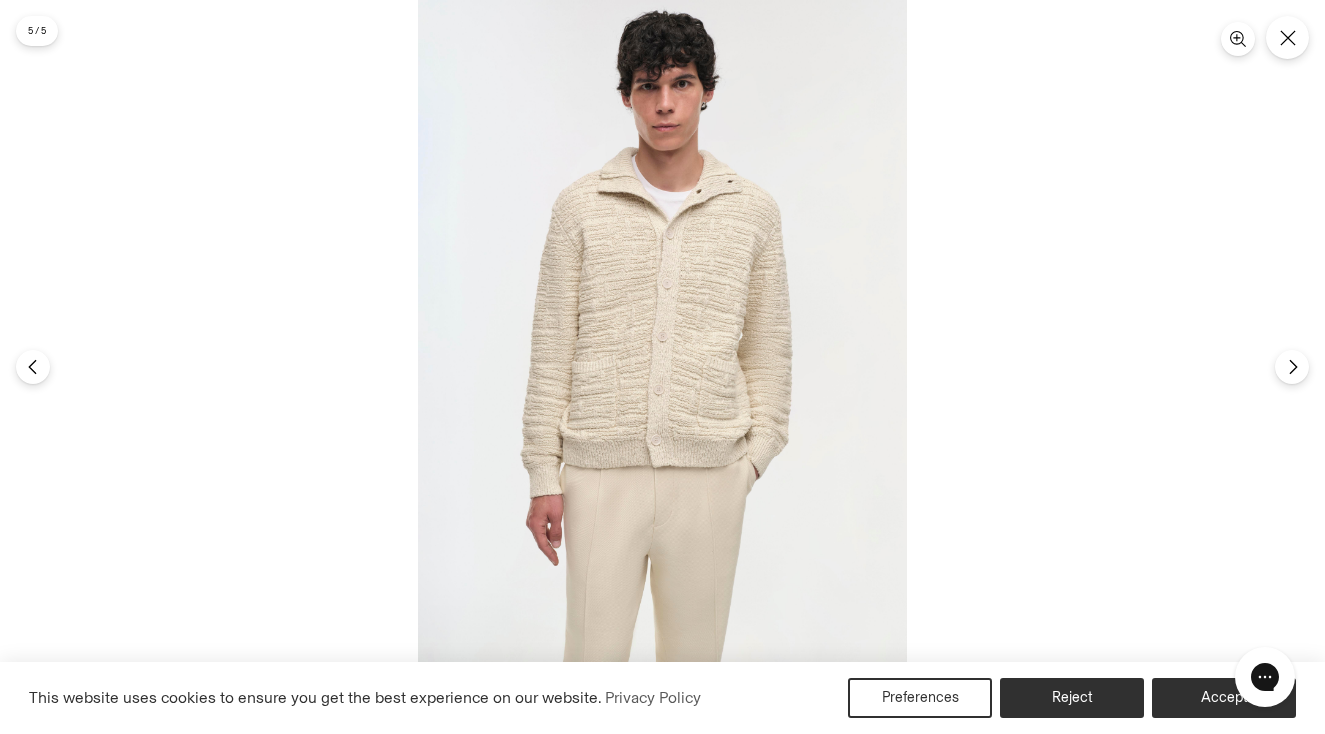 click at bounding box center (662, 367) 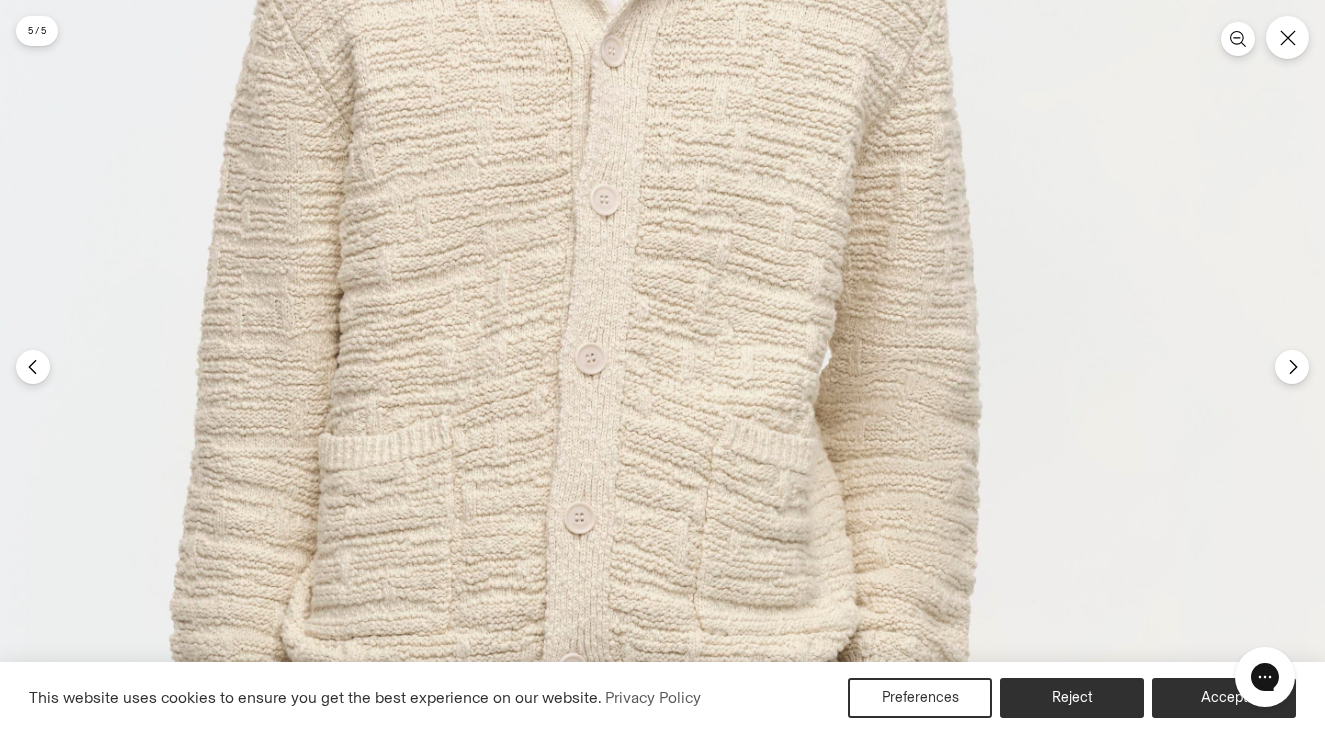 click at bounding box center (591, 451) 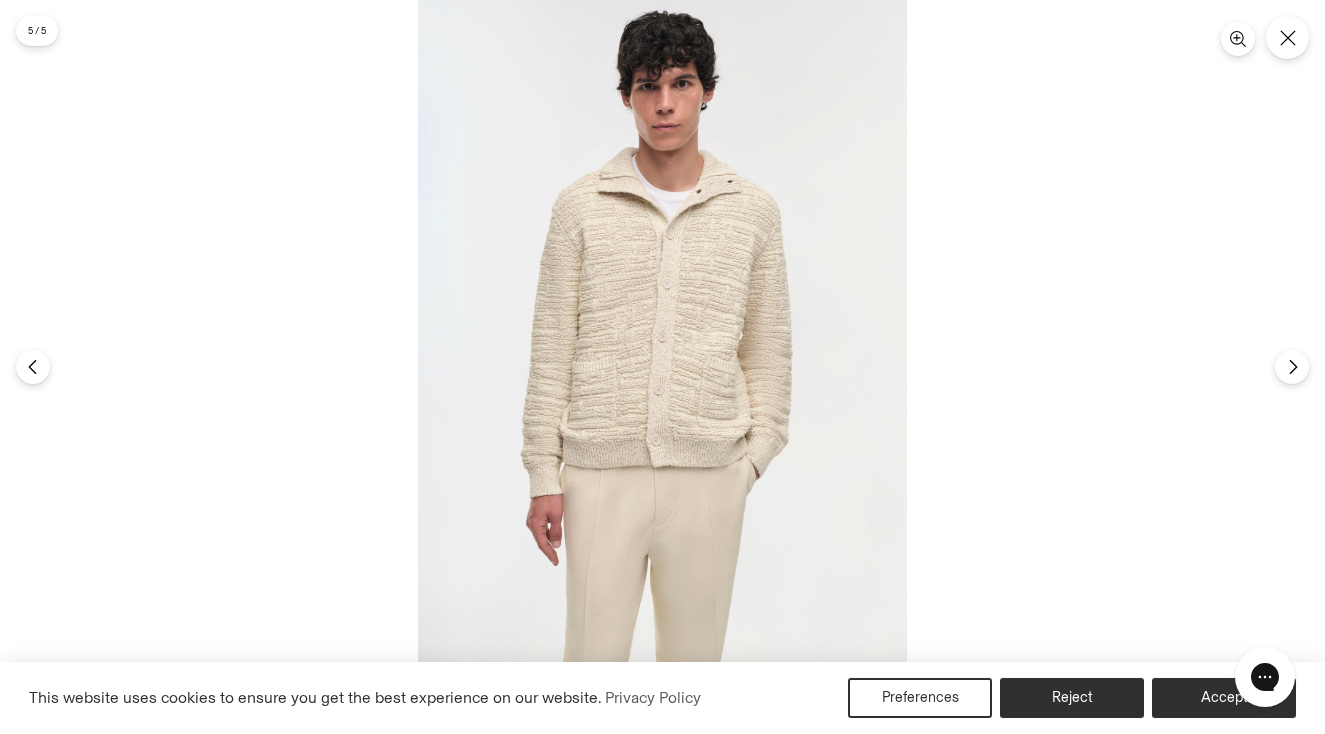 click at bounding box center [662, 367] 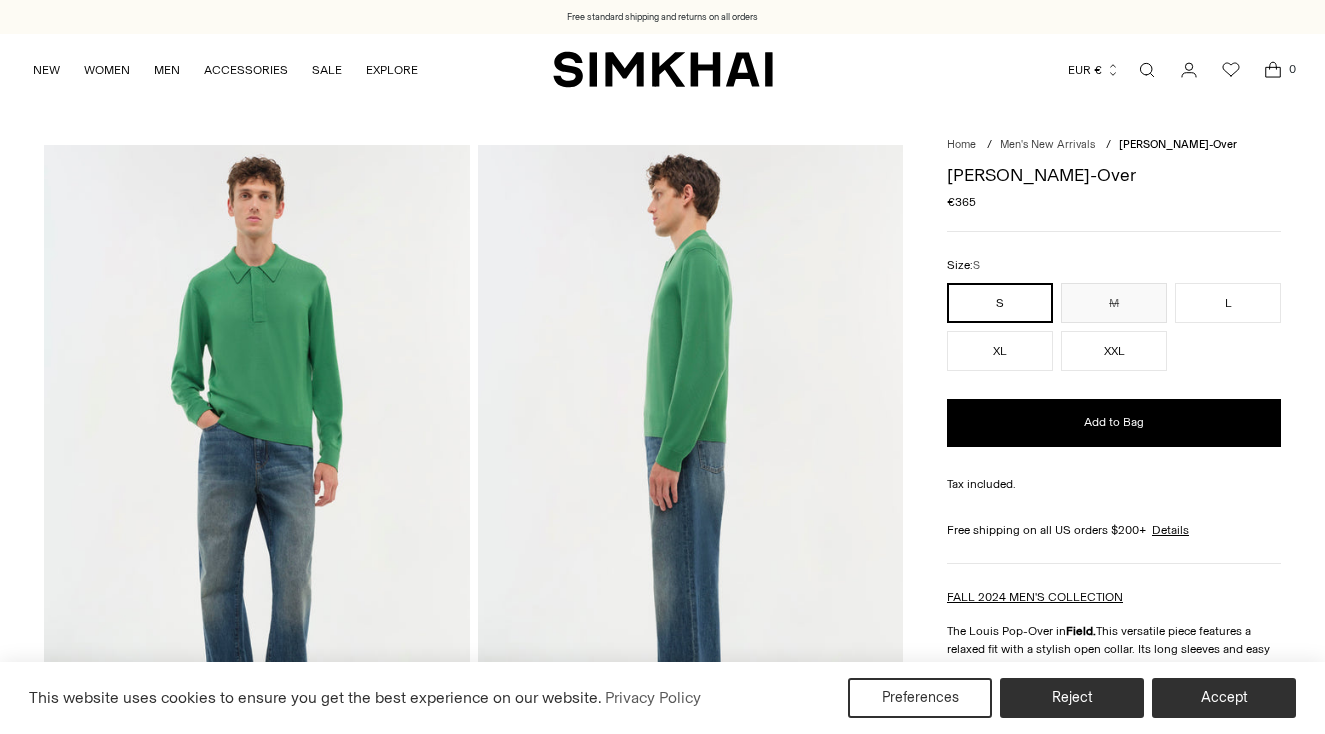 scroll, scrollTop: 0, scrollLeft: 0, axis: both 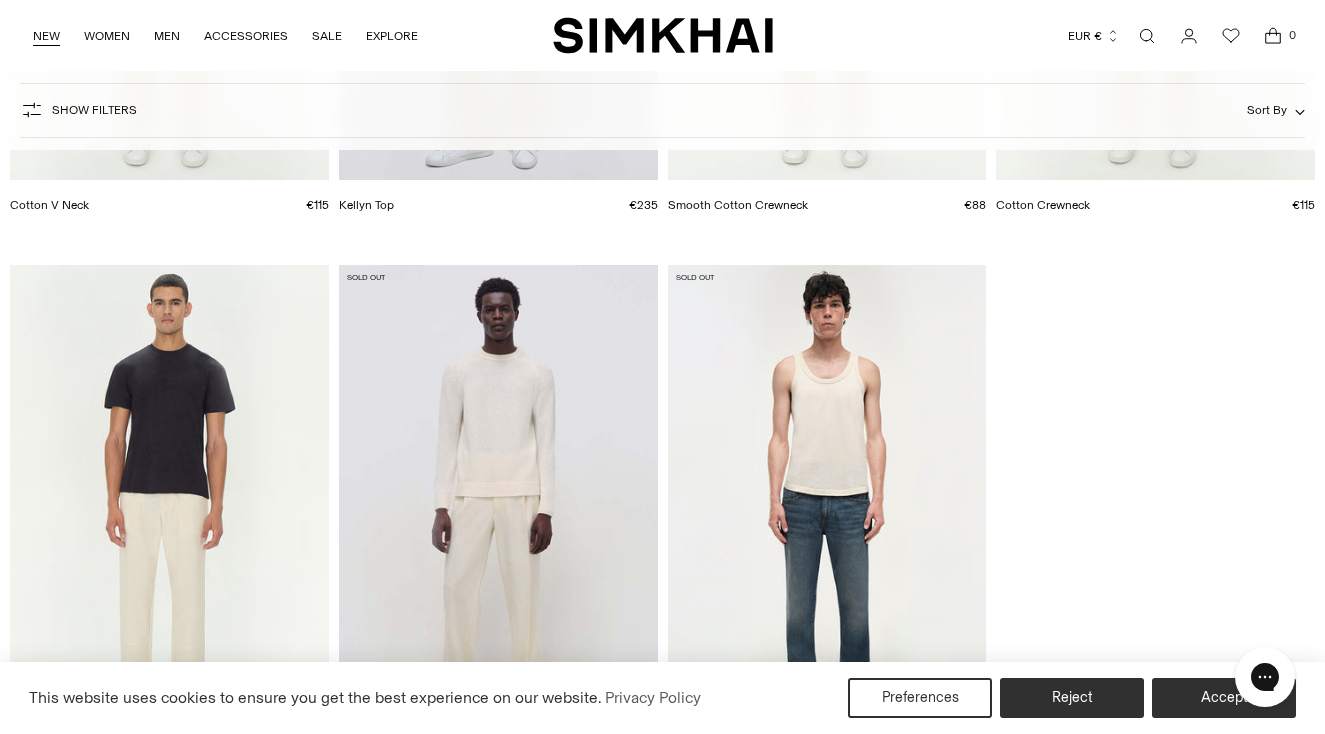 click on "NEW" at bounding box center [46, 36] 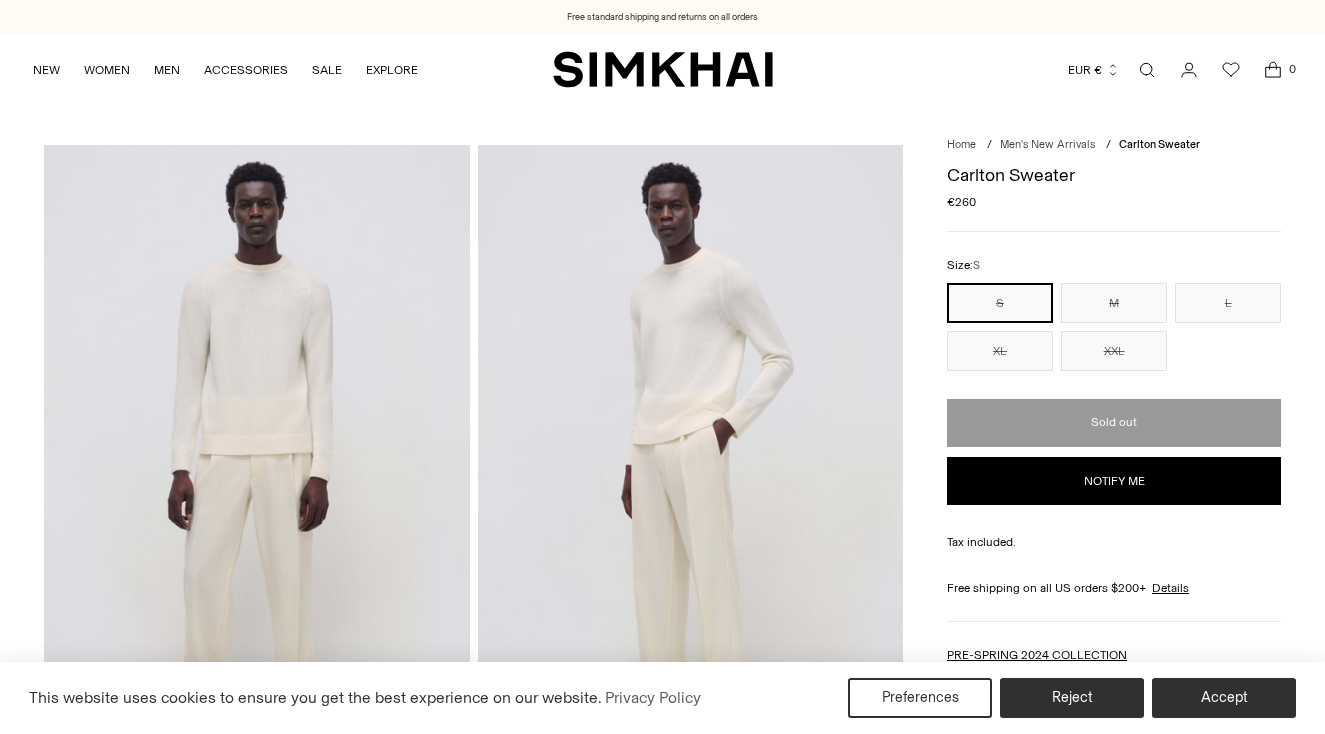 scroll, scrollTop: 0, scrollLeft: 0, axis: both 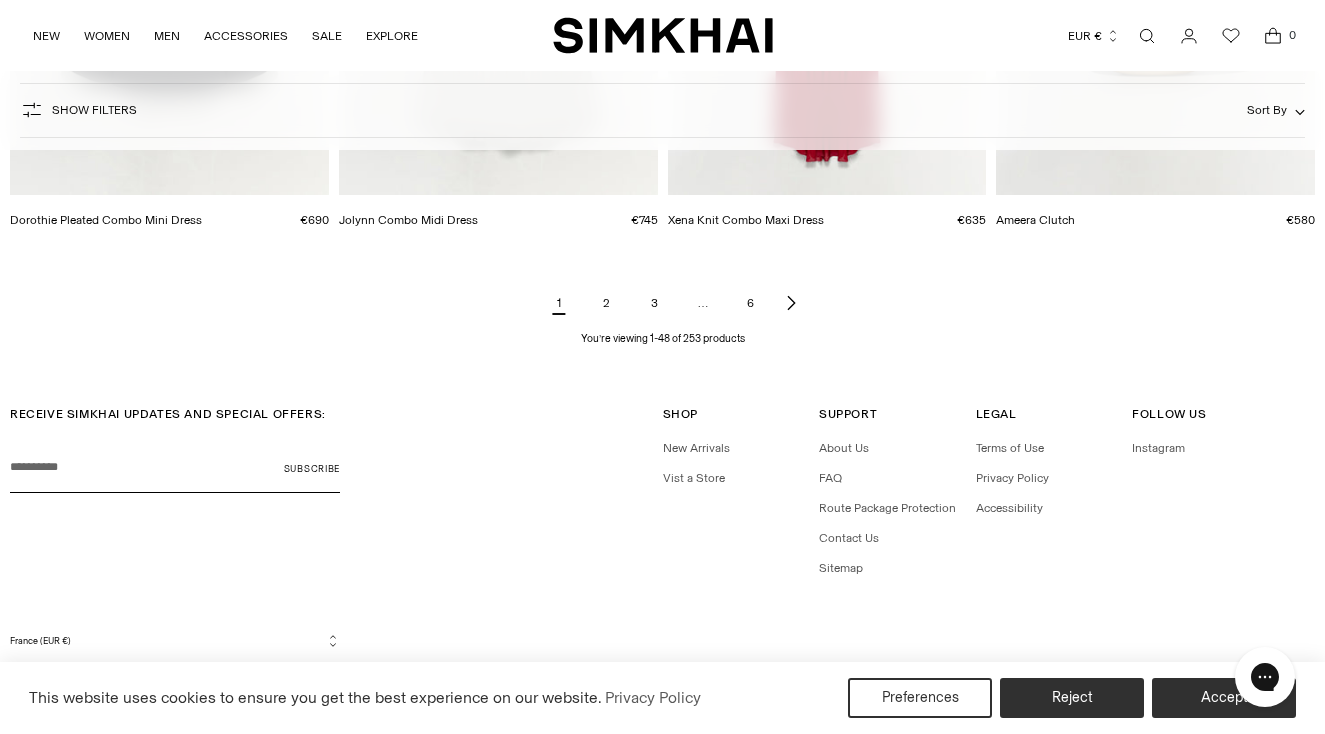 click on "6" at bounding box center (751, 303) 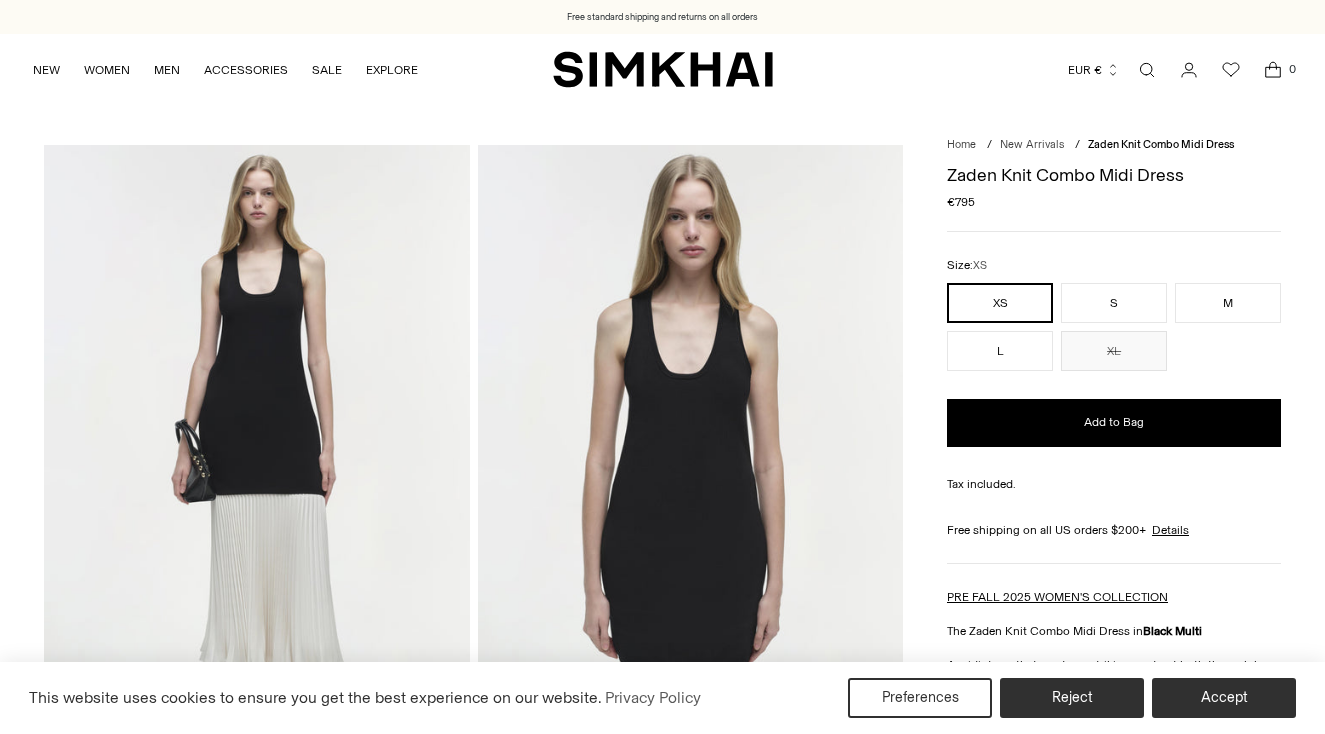 scroll, scrollTop: 0, scrollLeft: 0, axis: both 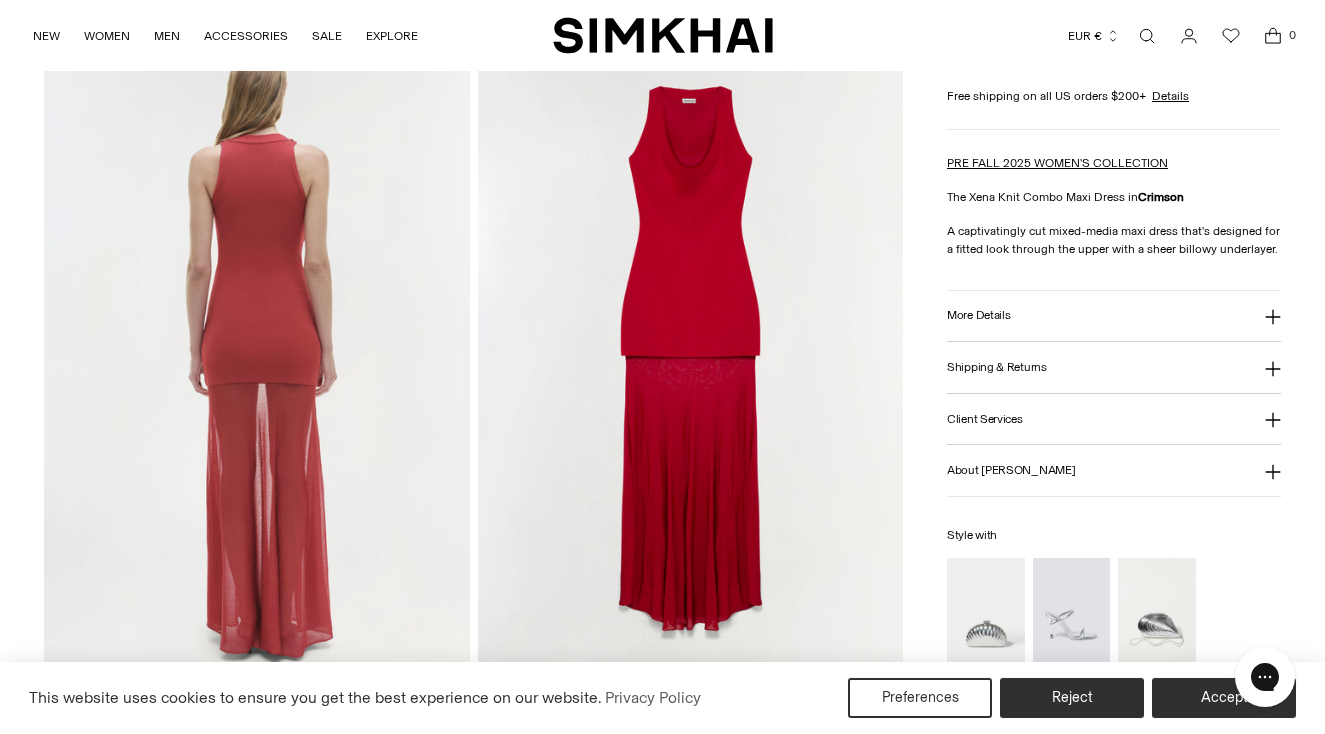 click on "More Details" at bounding box center (1114, 315) 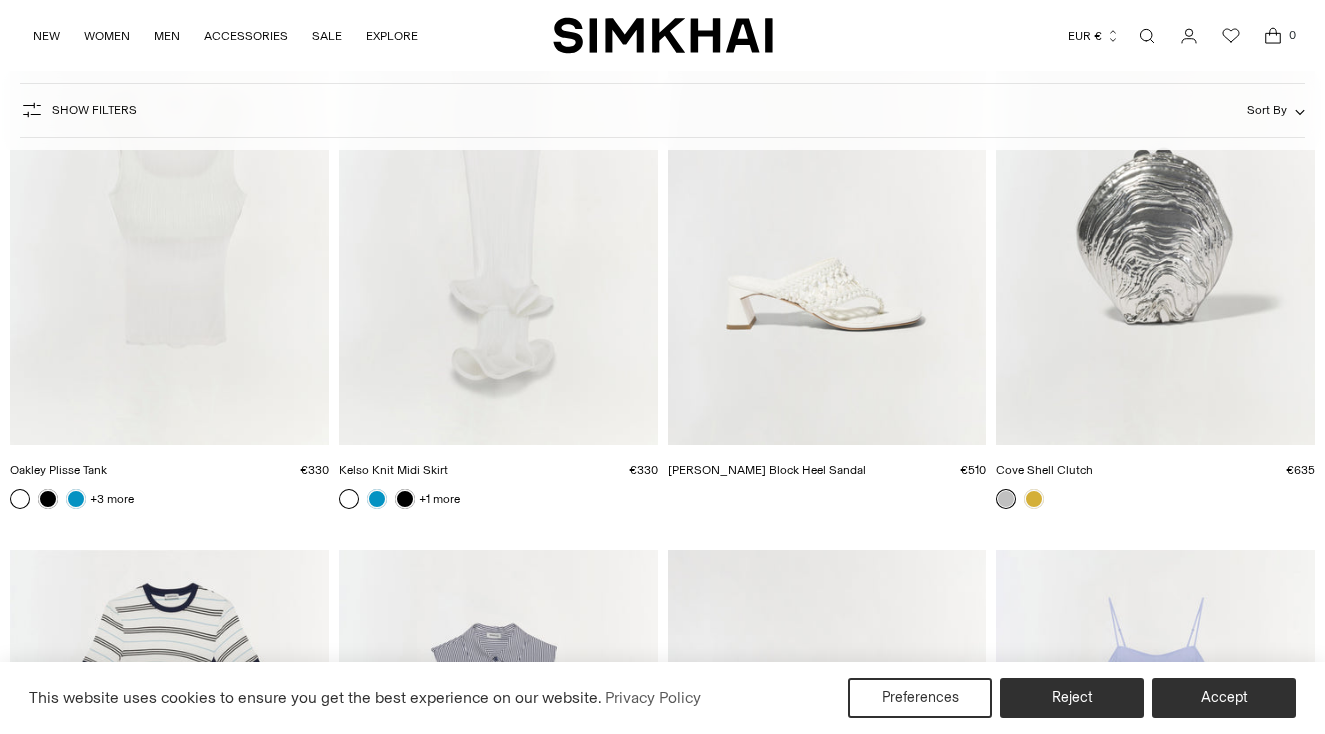scroll, scrollTop: 0, scrollLeft: 0, axis: both 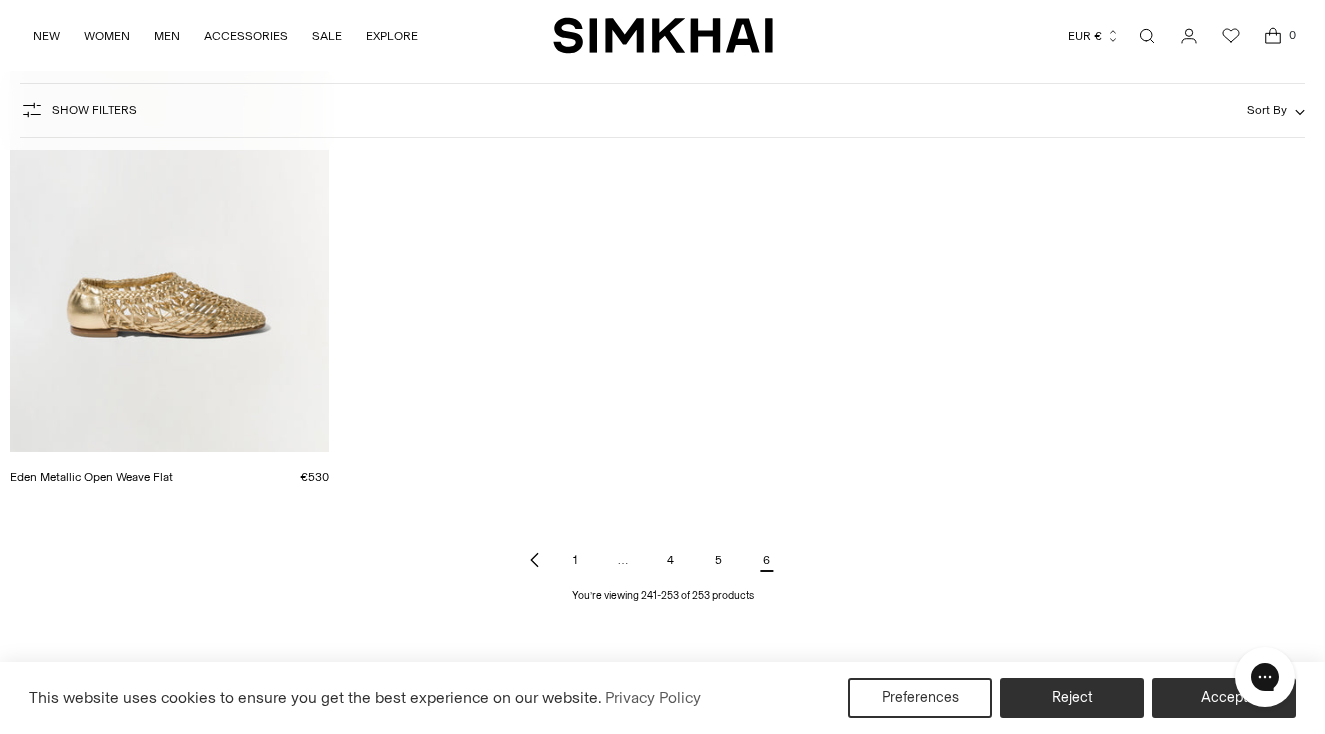 click on "4" at bounding box center [671, 560] 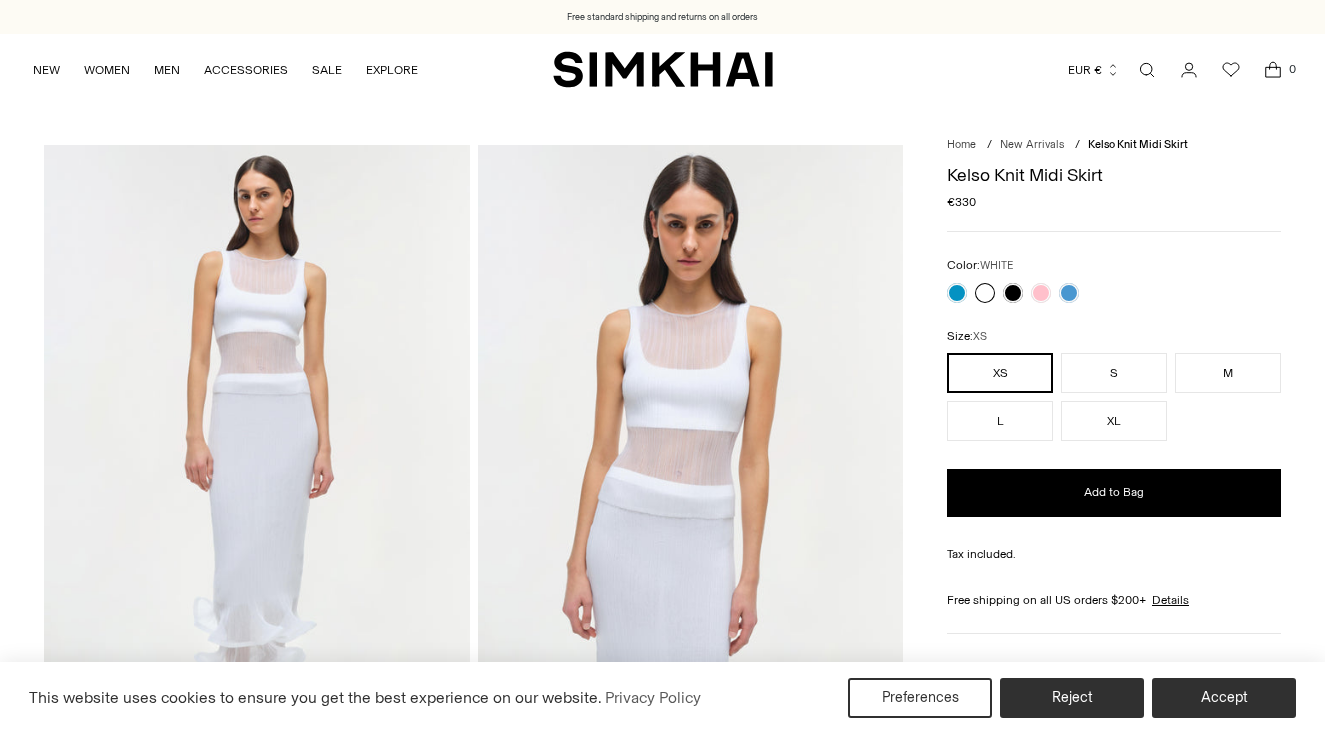 scroll, scrollTop: 0, scrollLeft: 0, axis: both 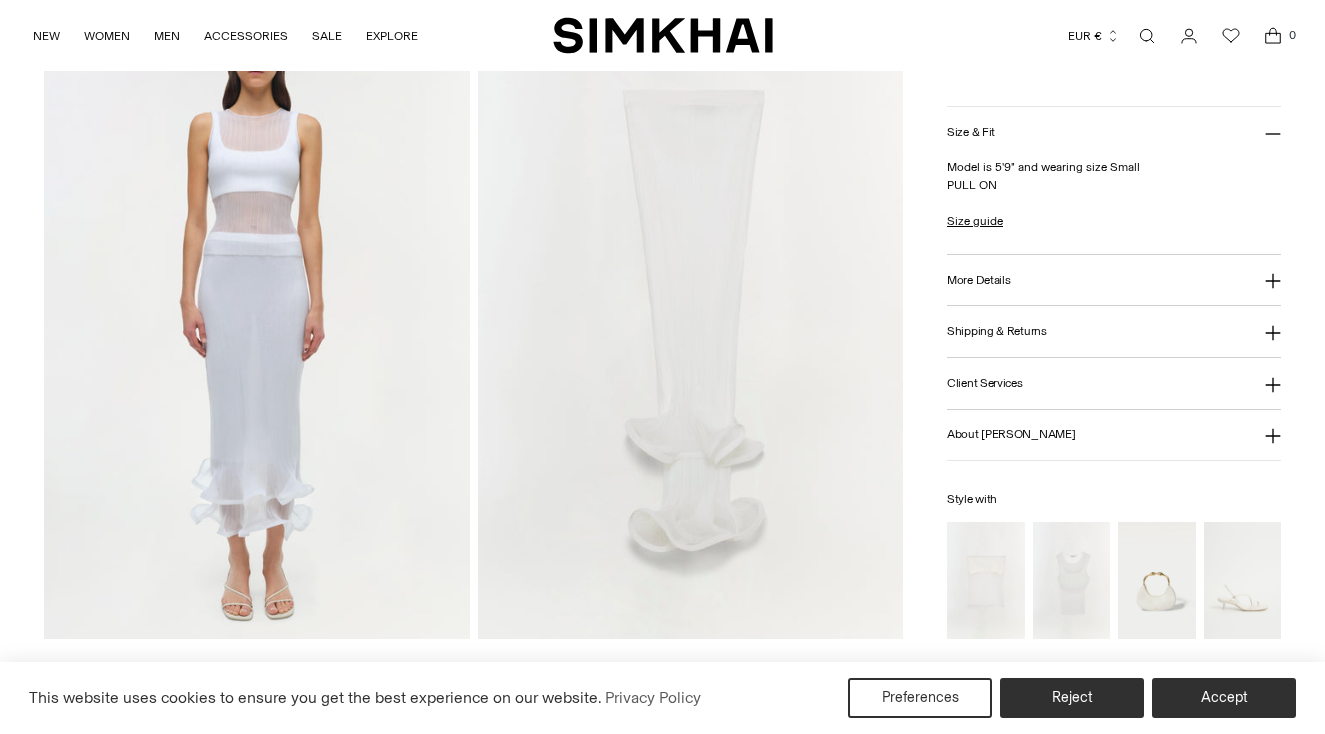 click on "More Details" at bounding box center [978, 279] 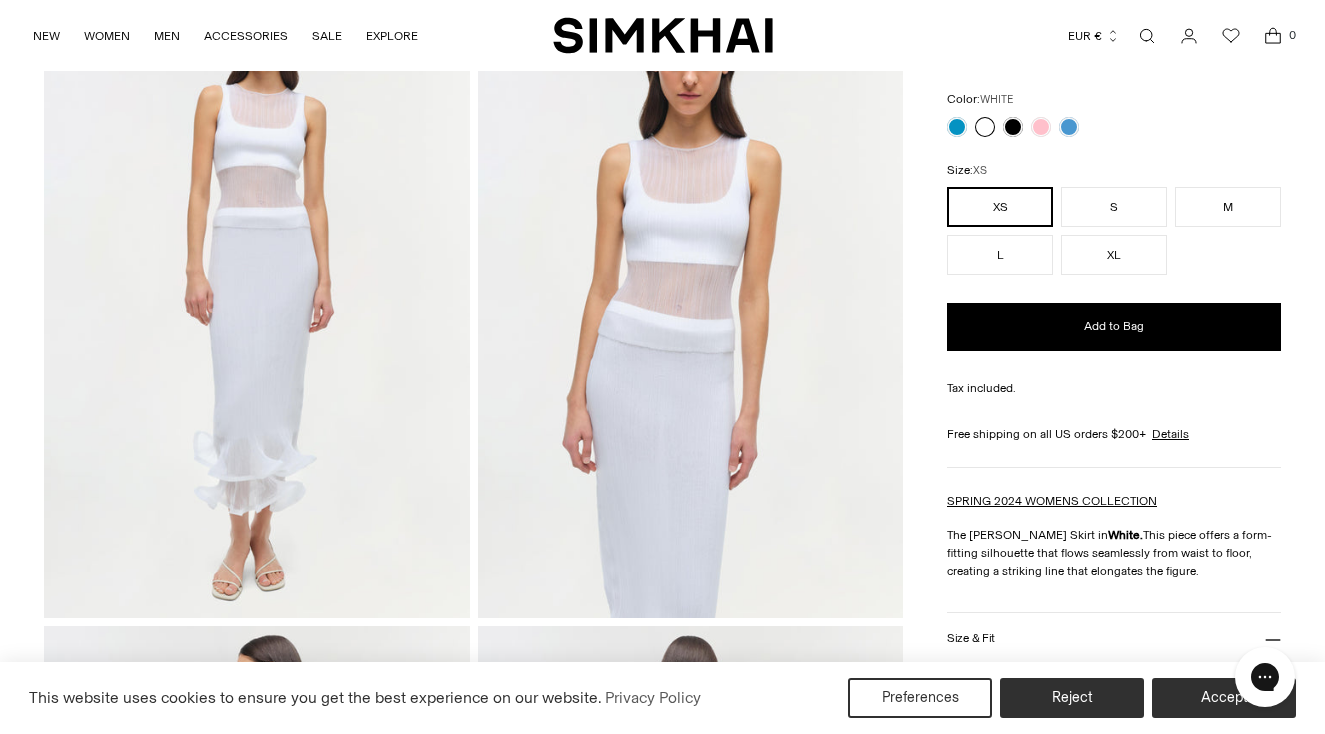 scroll, scrollTop: 176, scrollLeft: 0, axis: vertical 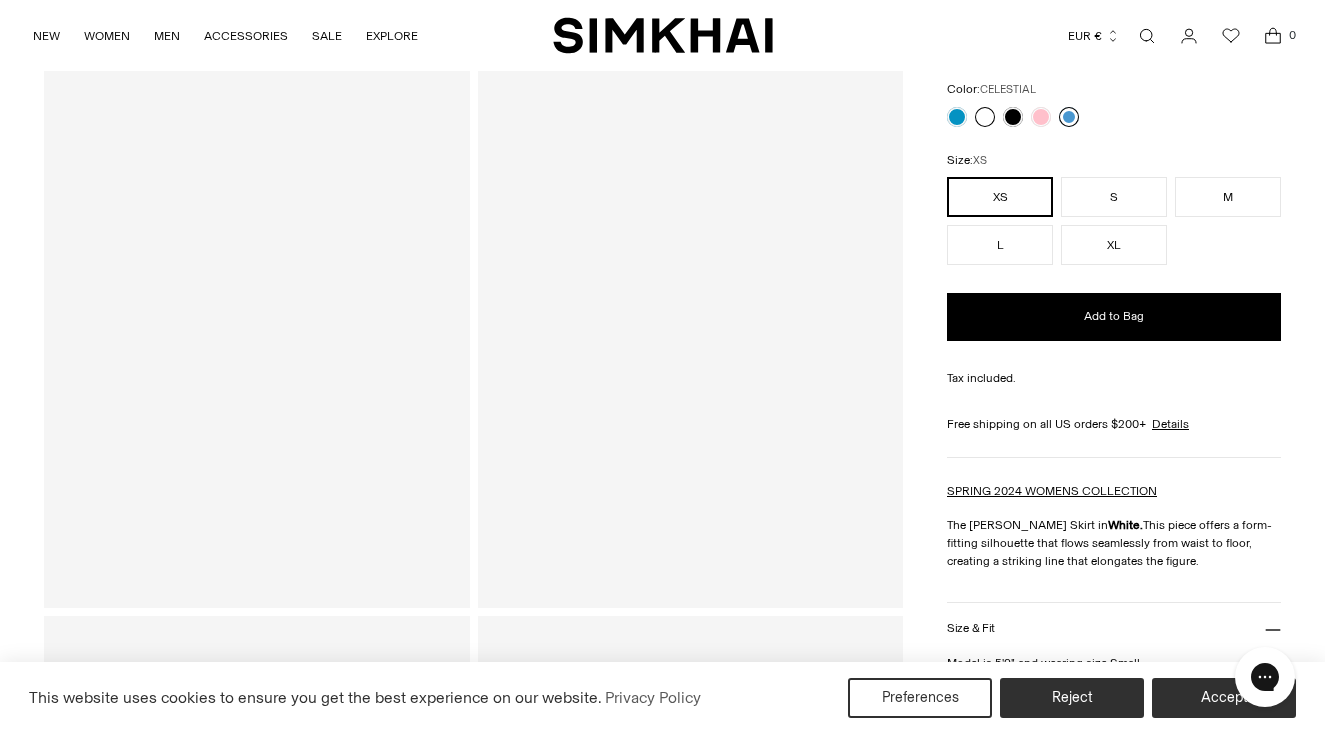 click at bounding box center [1069, 117] 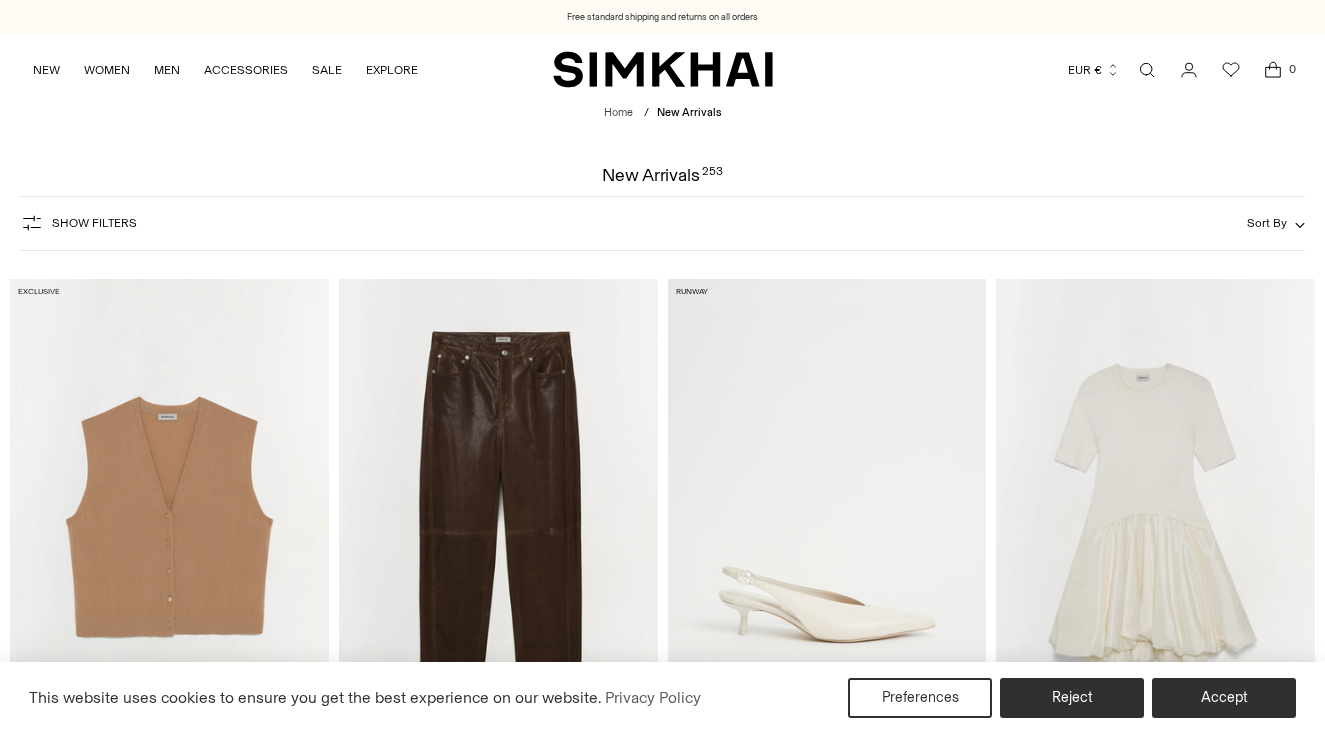 scroll, scrollTop: 0, scrollLeft: 0, axis: both 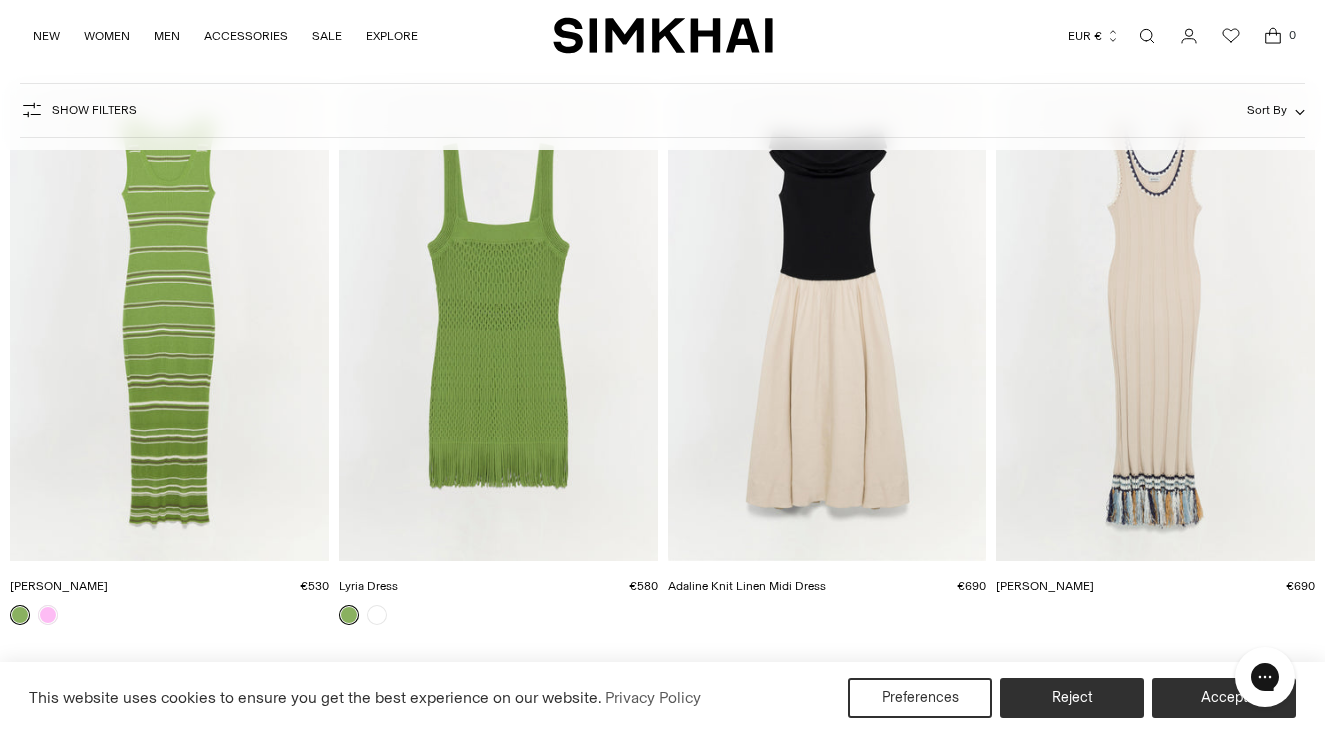 click at bounding box center (0, 0) 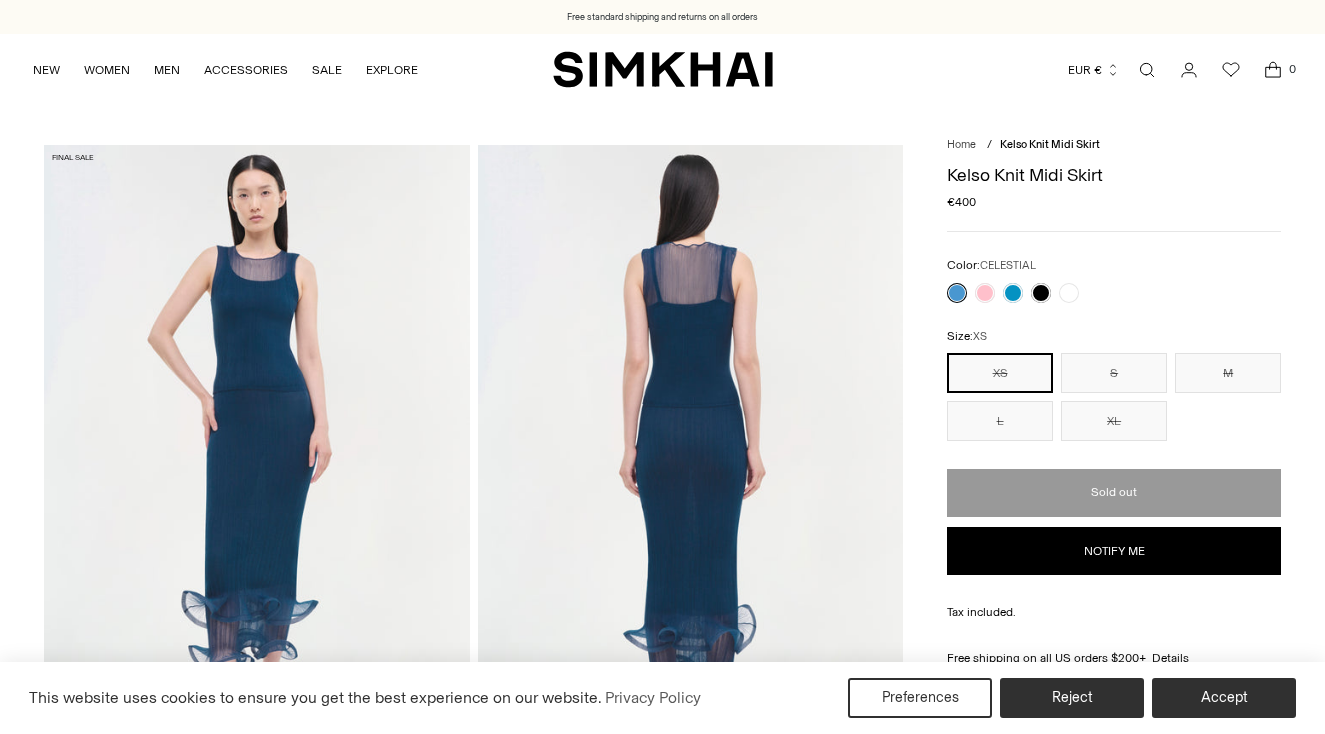 scroll, scrollTop: 0, scrollLeft: 0, axis: both 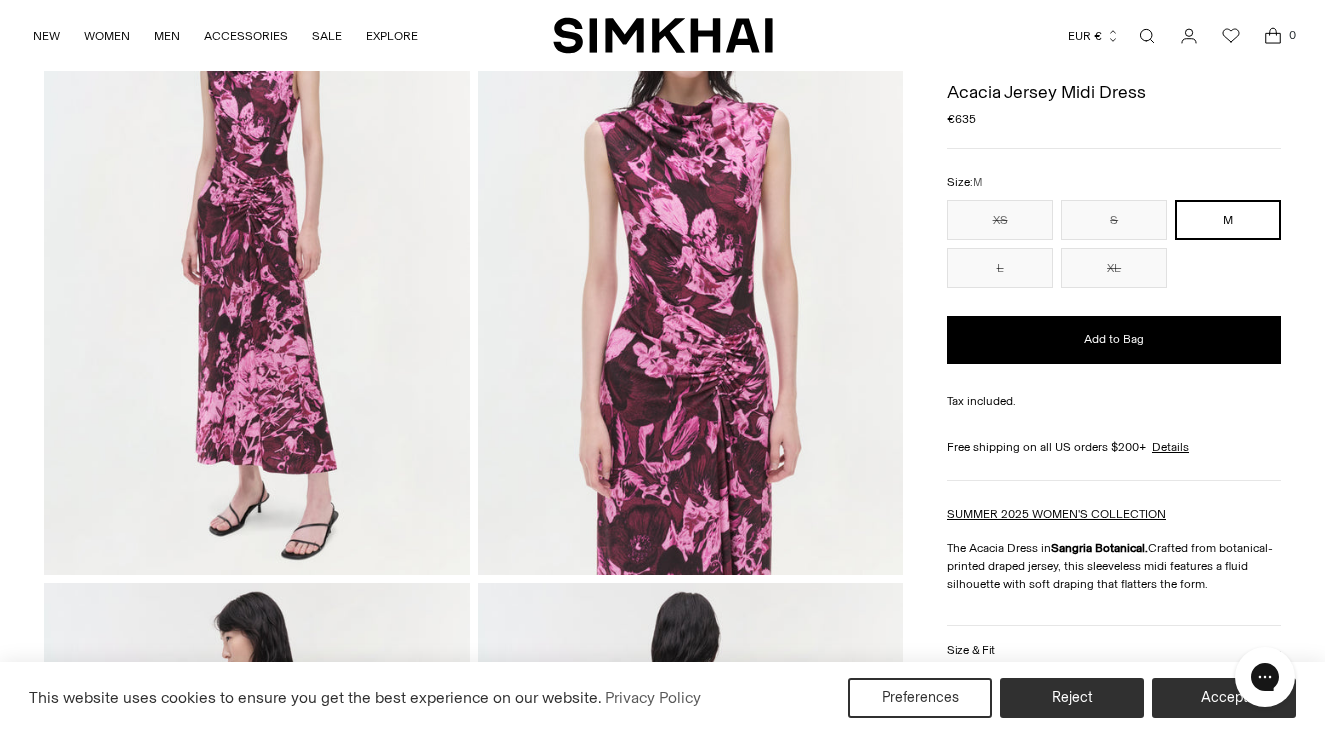 click at bounding box center [691, 255] 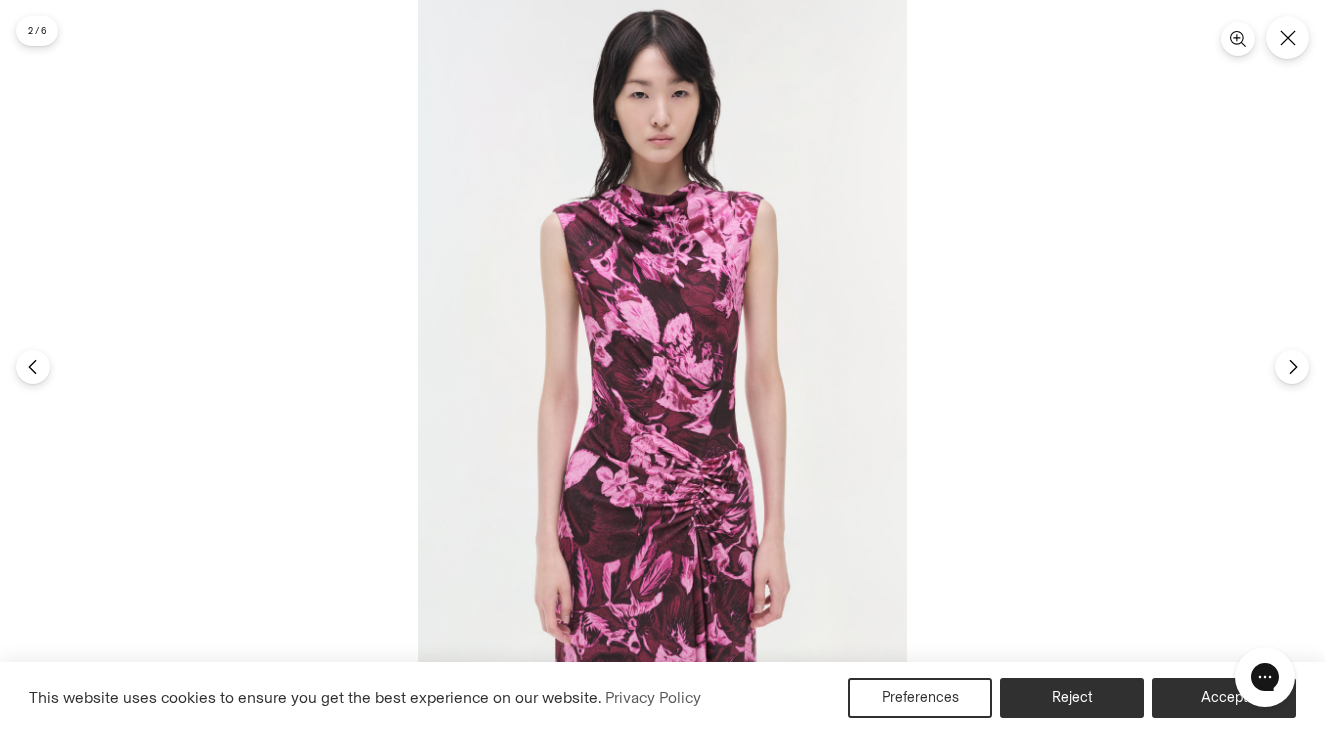 click at bounding box center (662, 367) 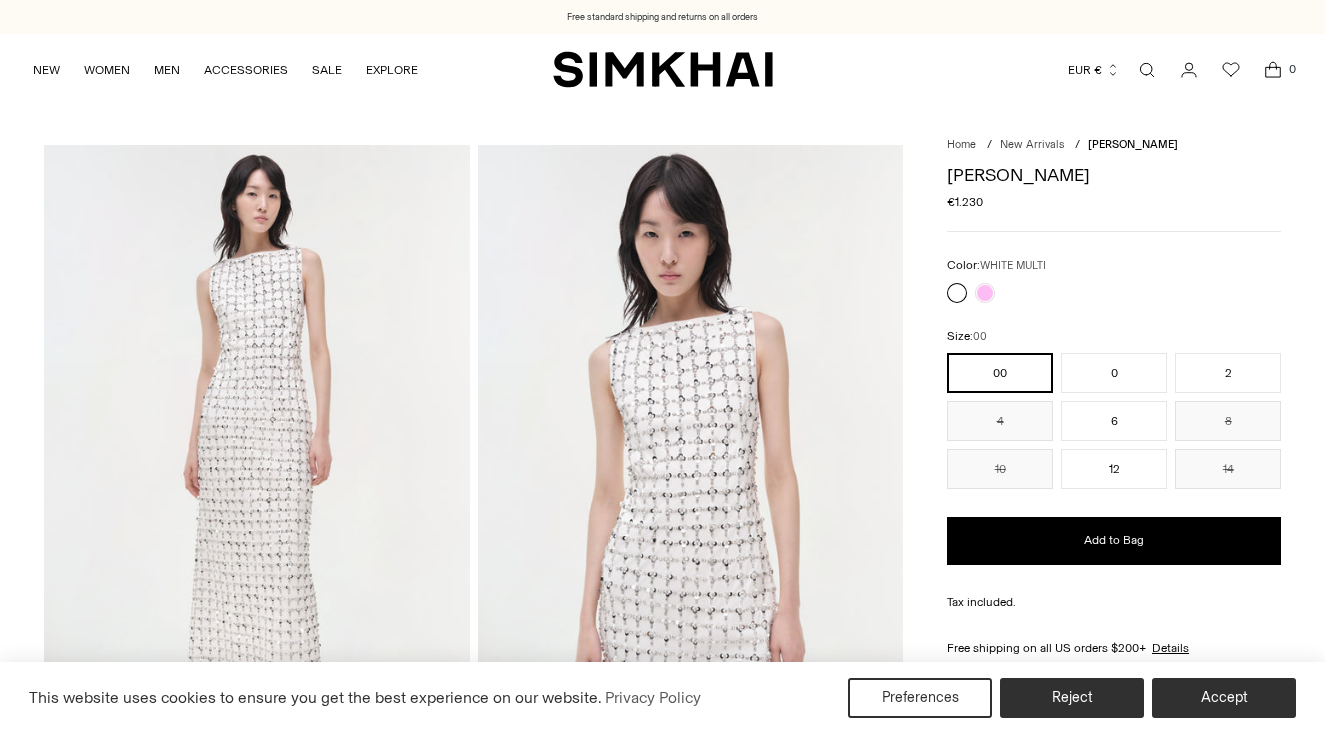scroll, scrollTop: 0, scrollLeft: 0, axis: both 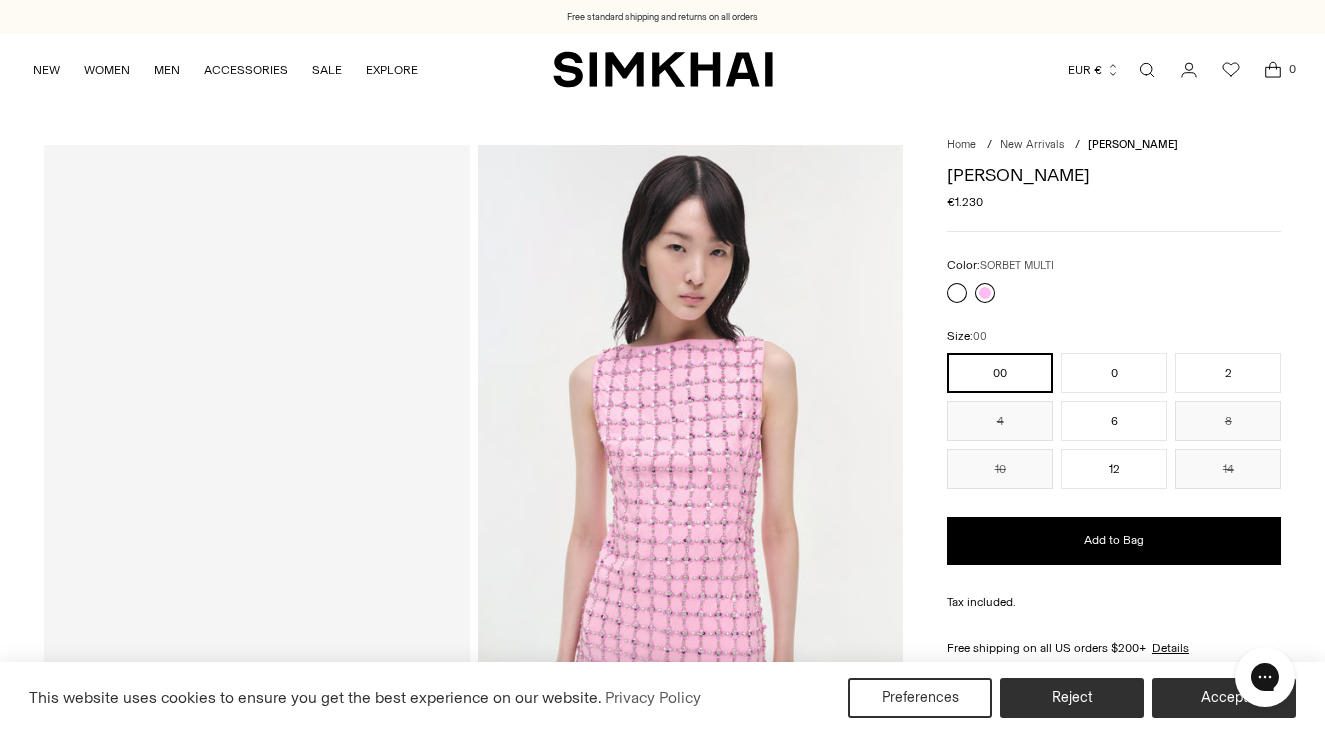 click at bounding box center (985, 293) 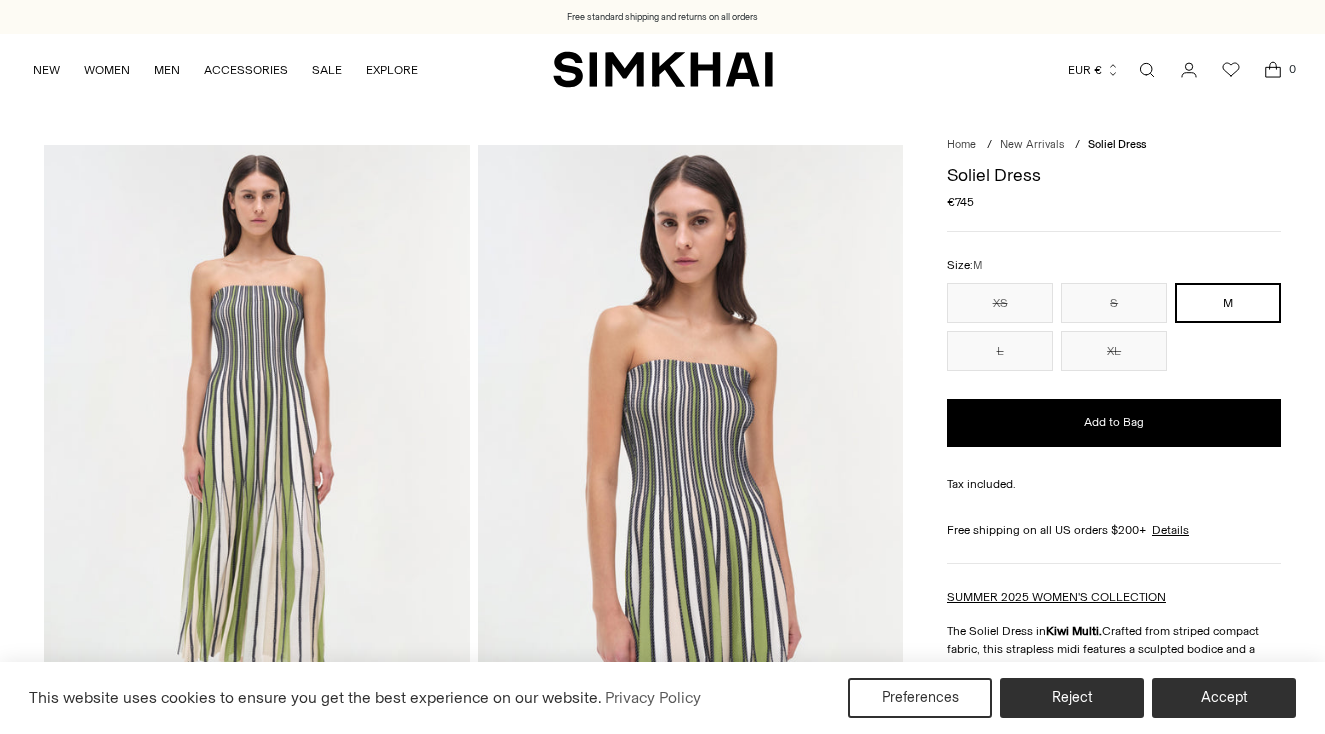 scroll, scrollTop: 0, scrollLeft: 0, axis: both 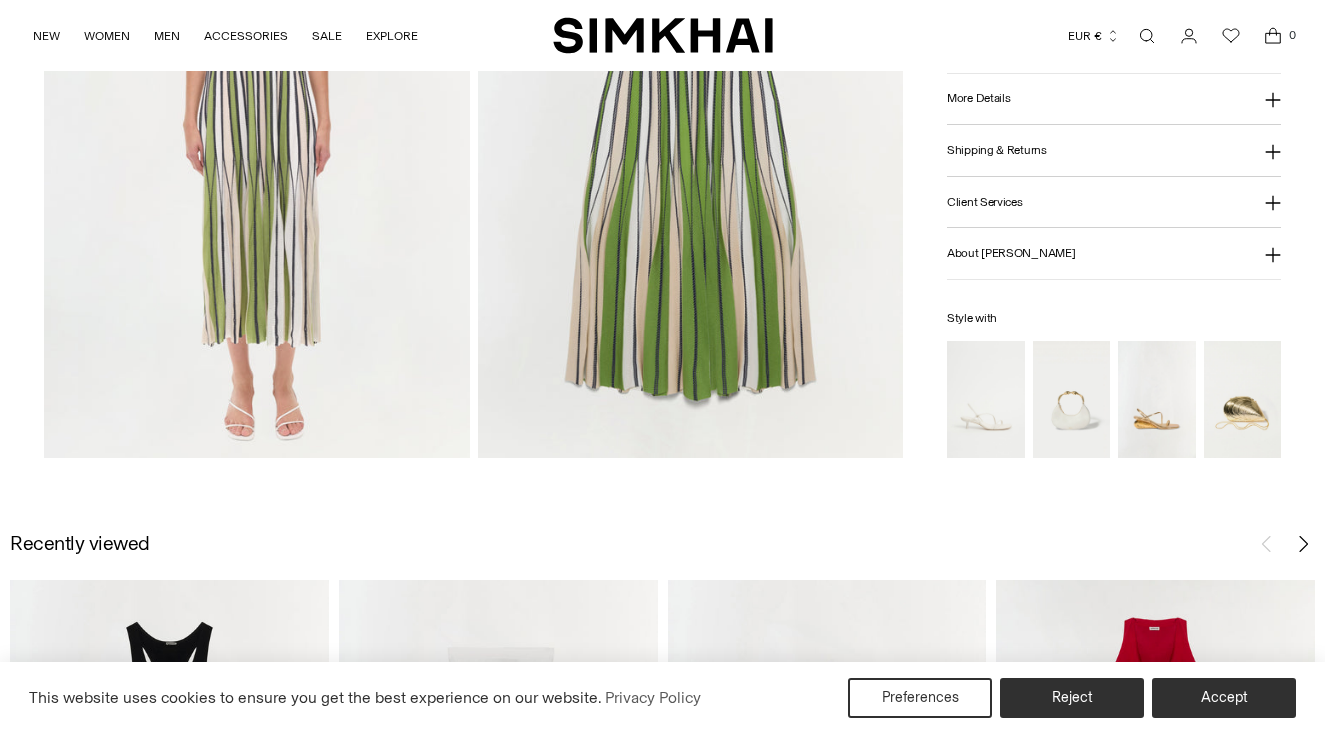 click at bounding box center (691, 138) 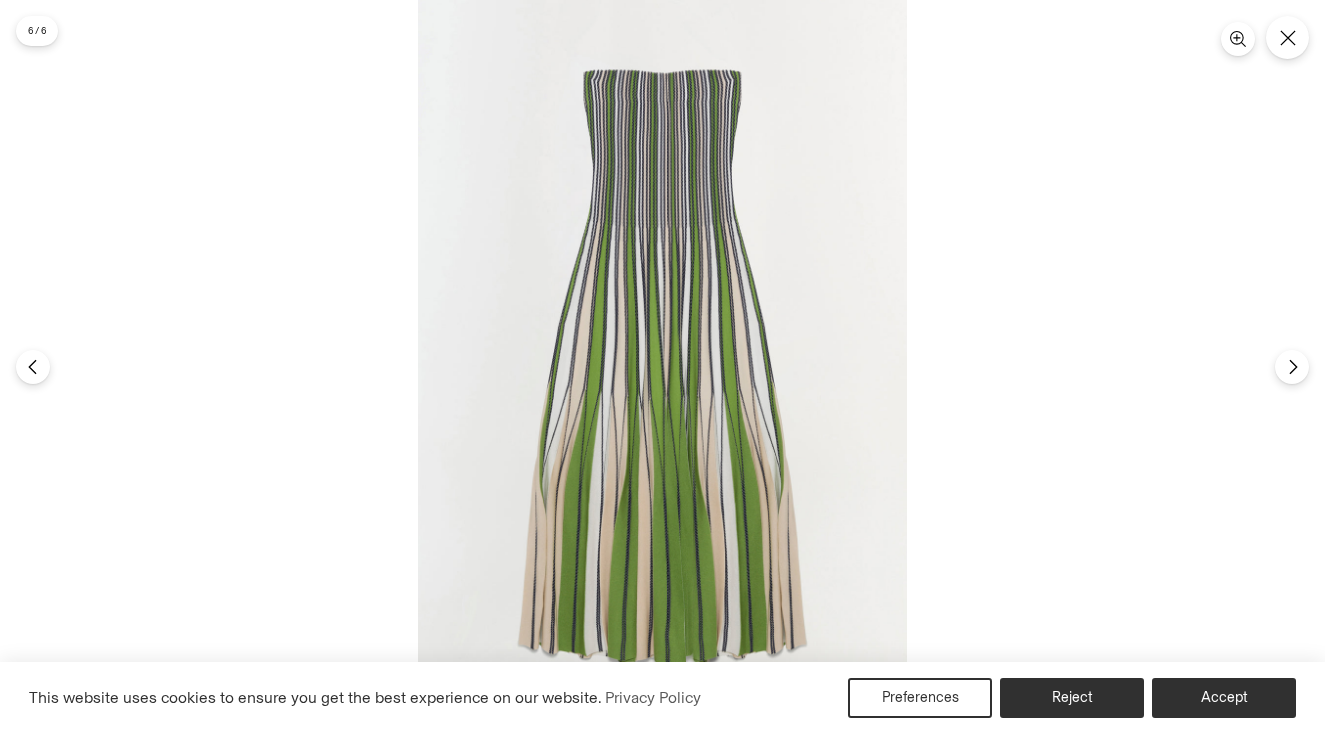 click at bounding box center (662, 367) 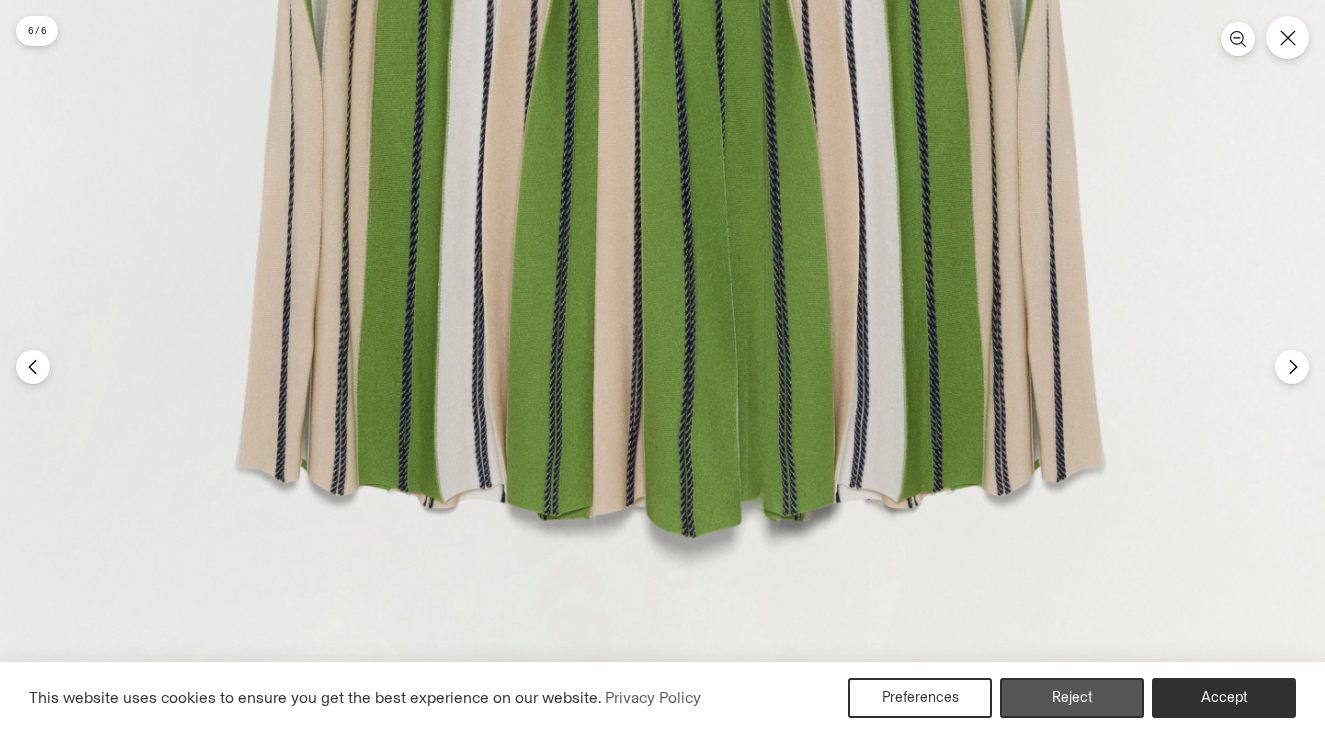 click on "Reject" at bounding box center [1072, 698] 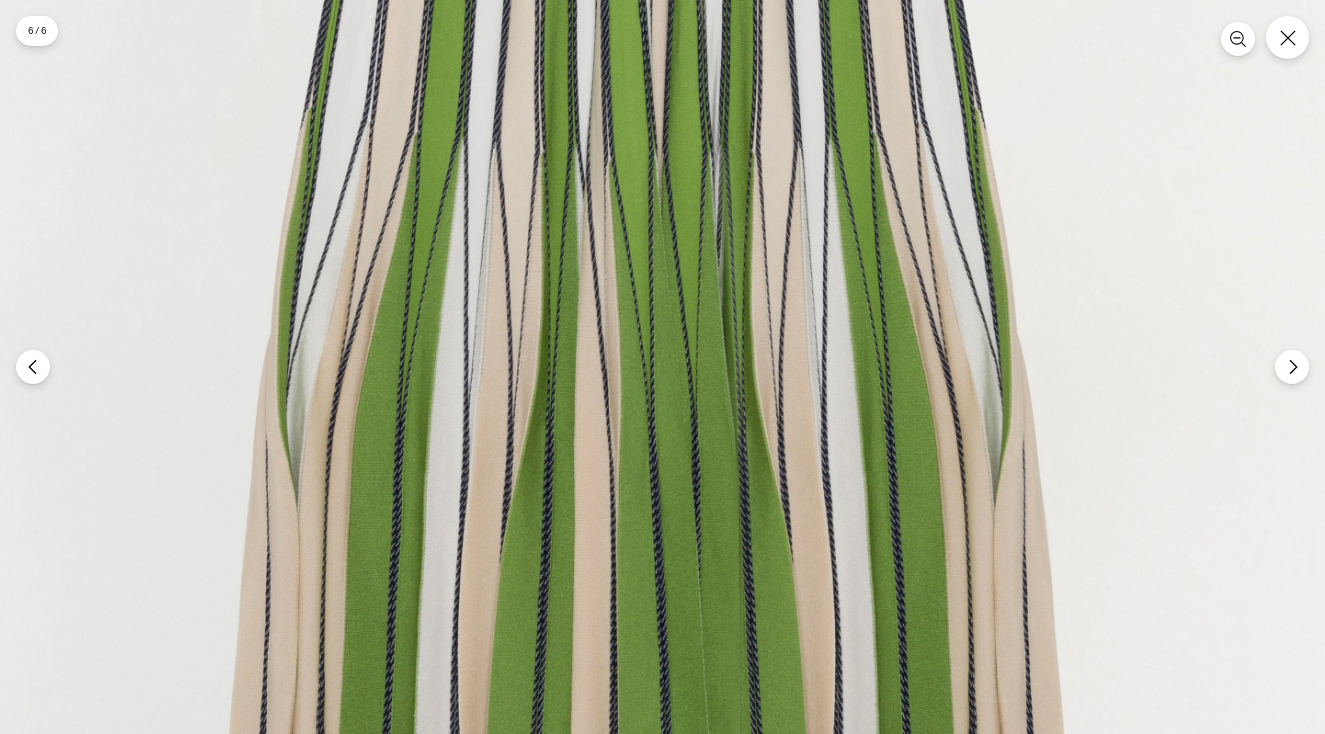 click at bounding box center [647, 64] 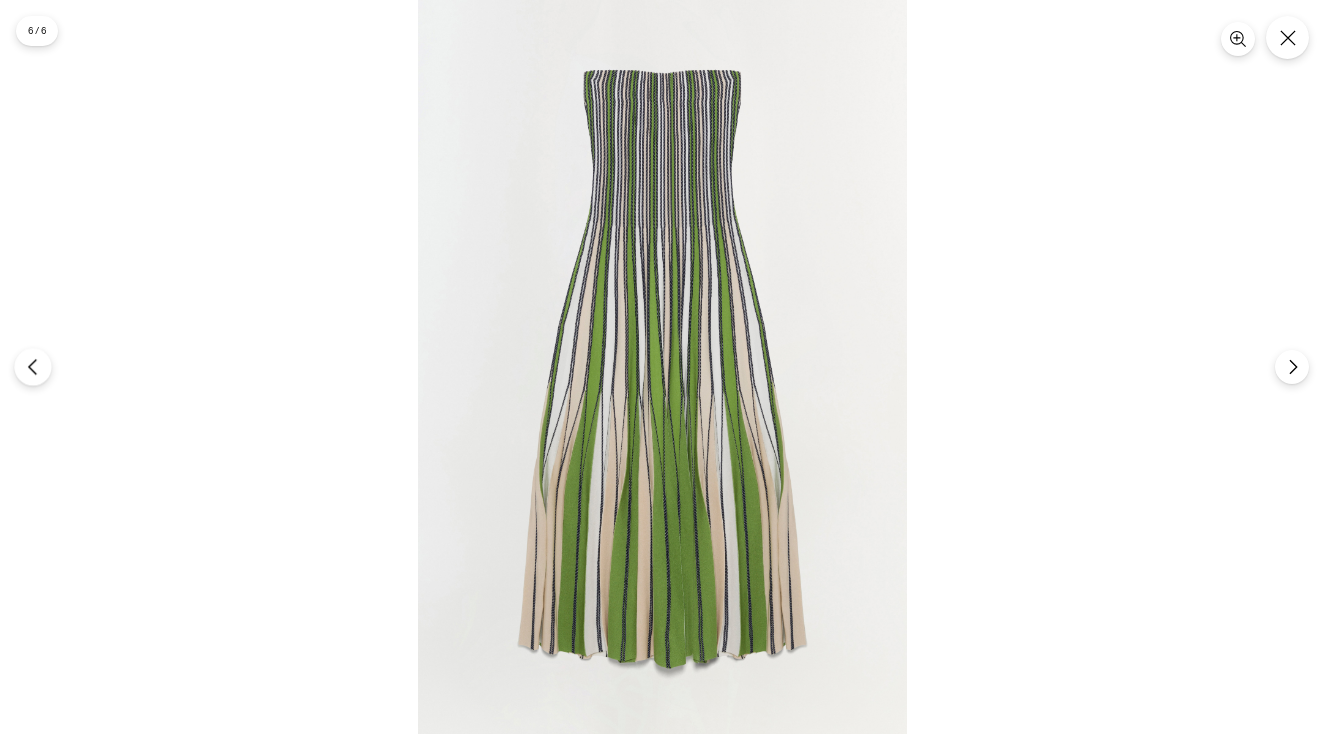 click 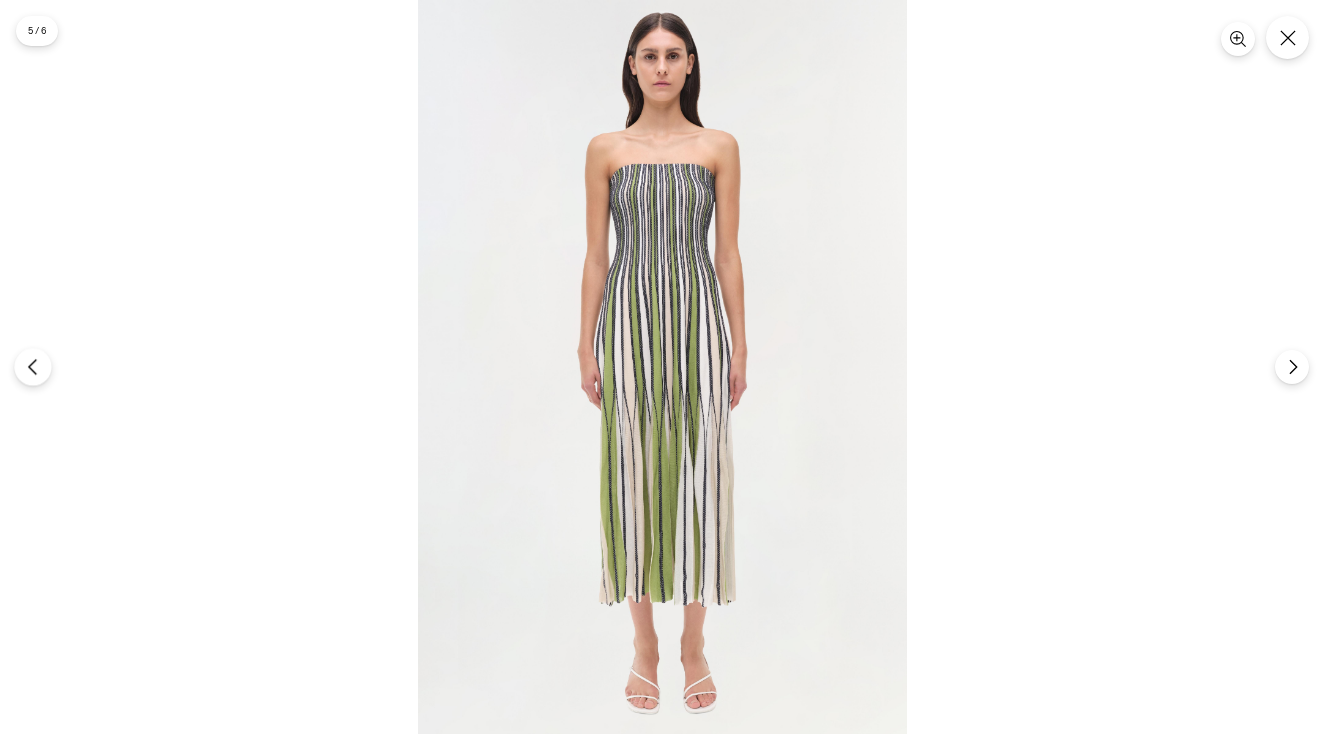 click 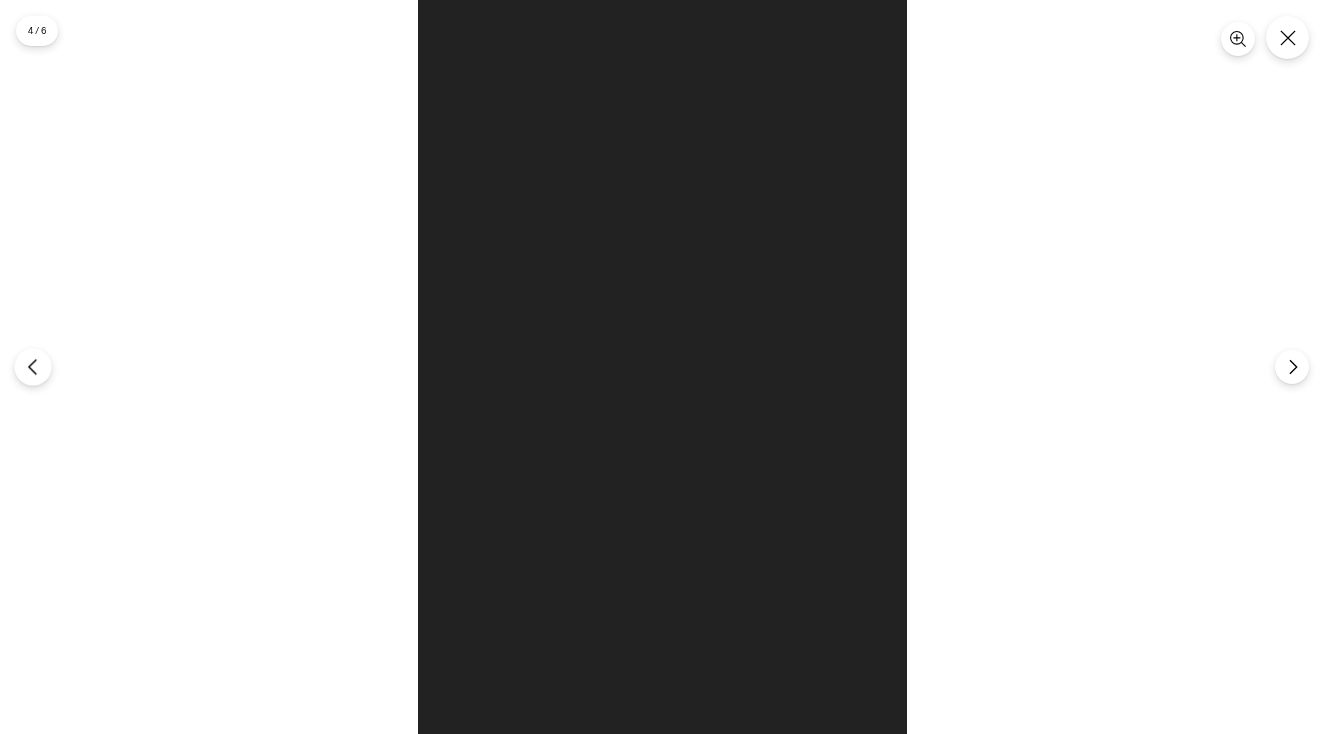 click 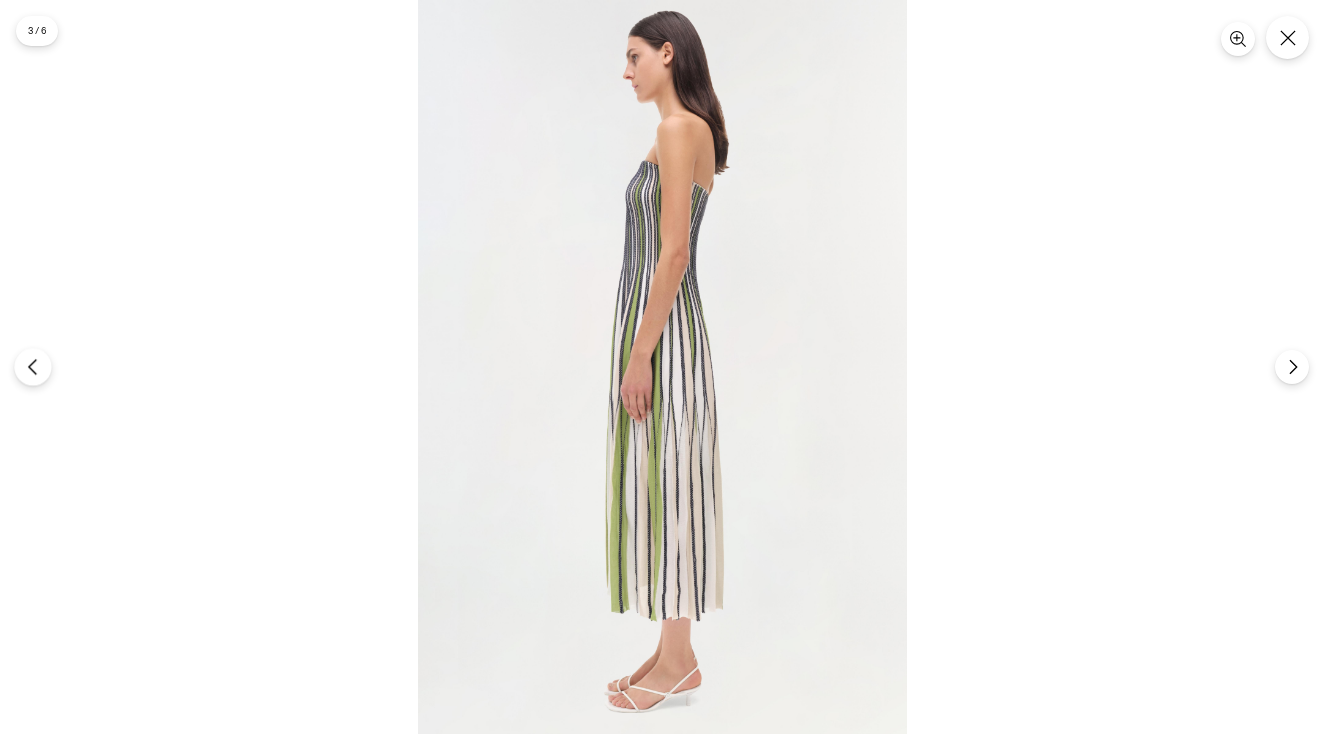 click 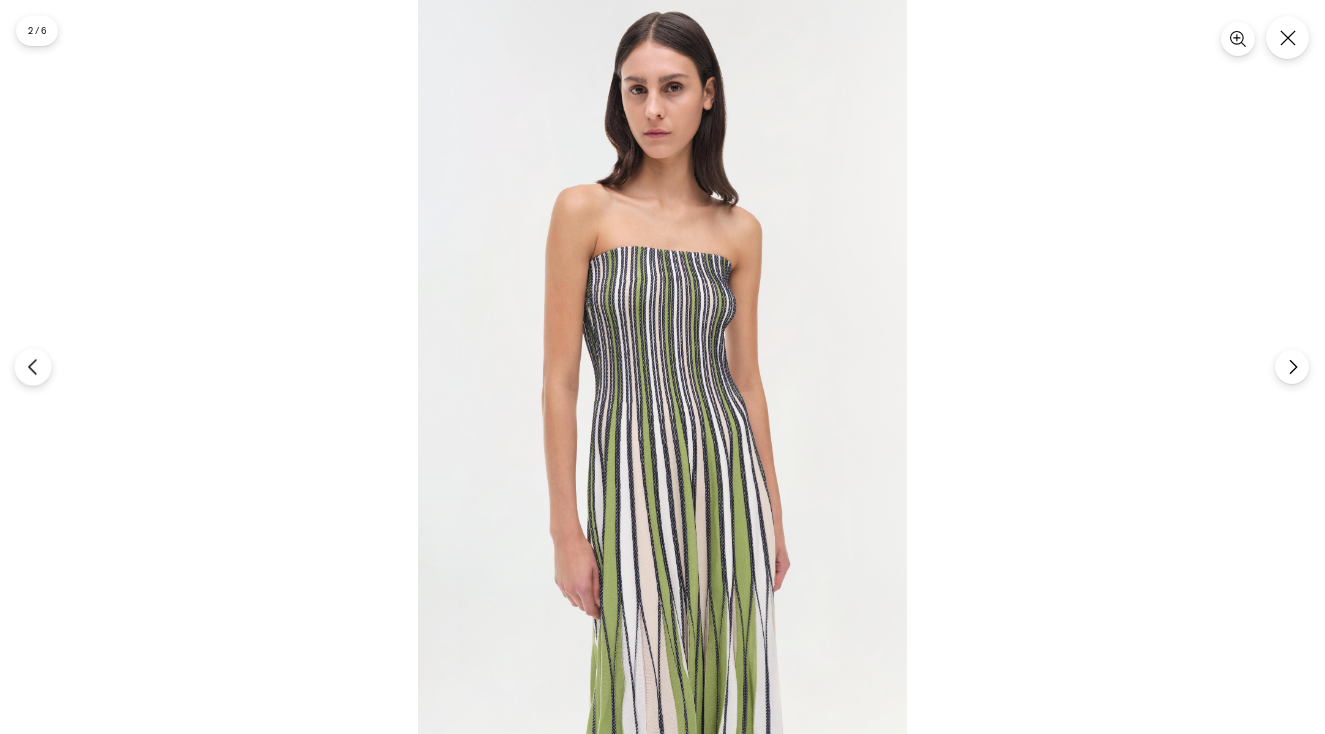 click 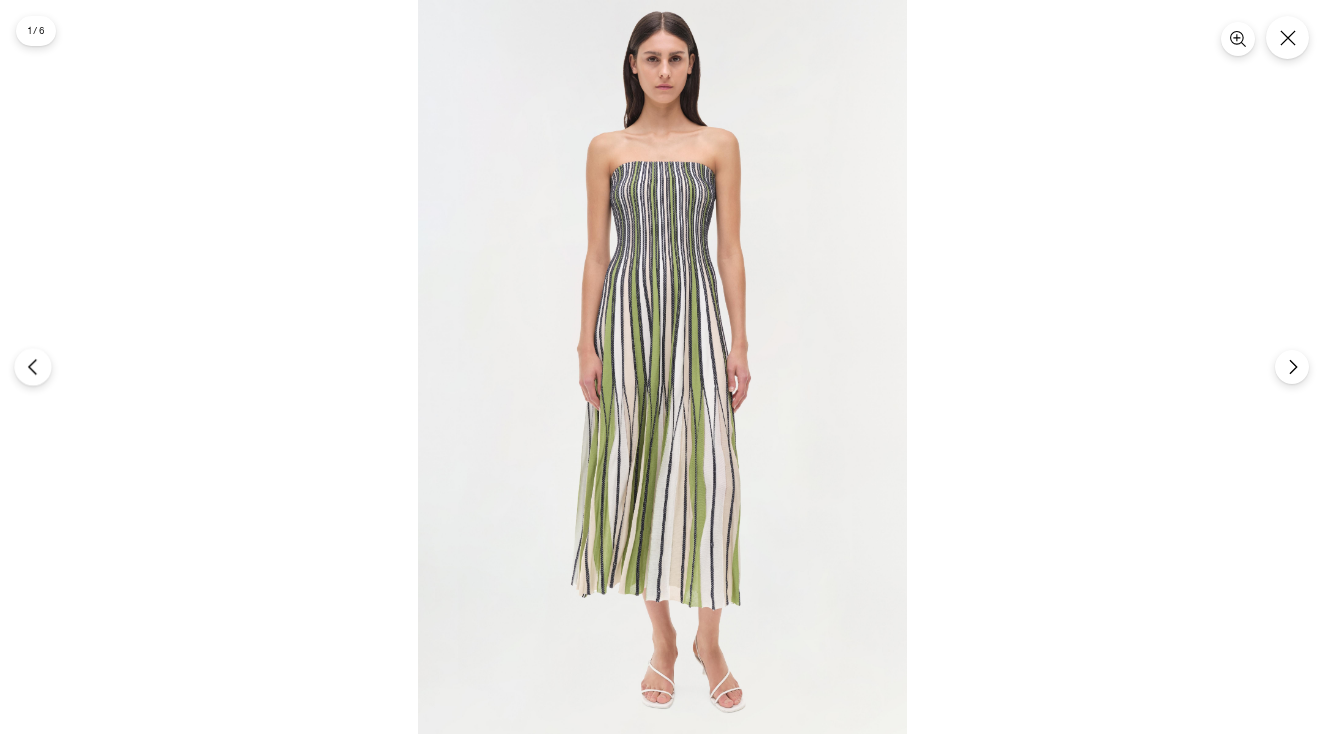 click 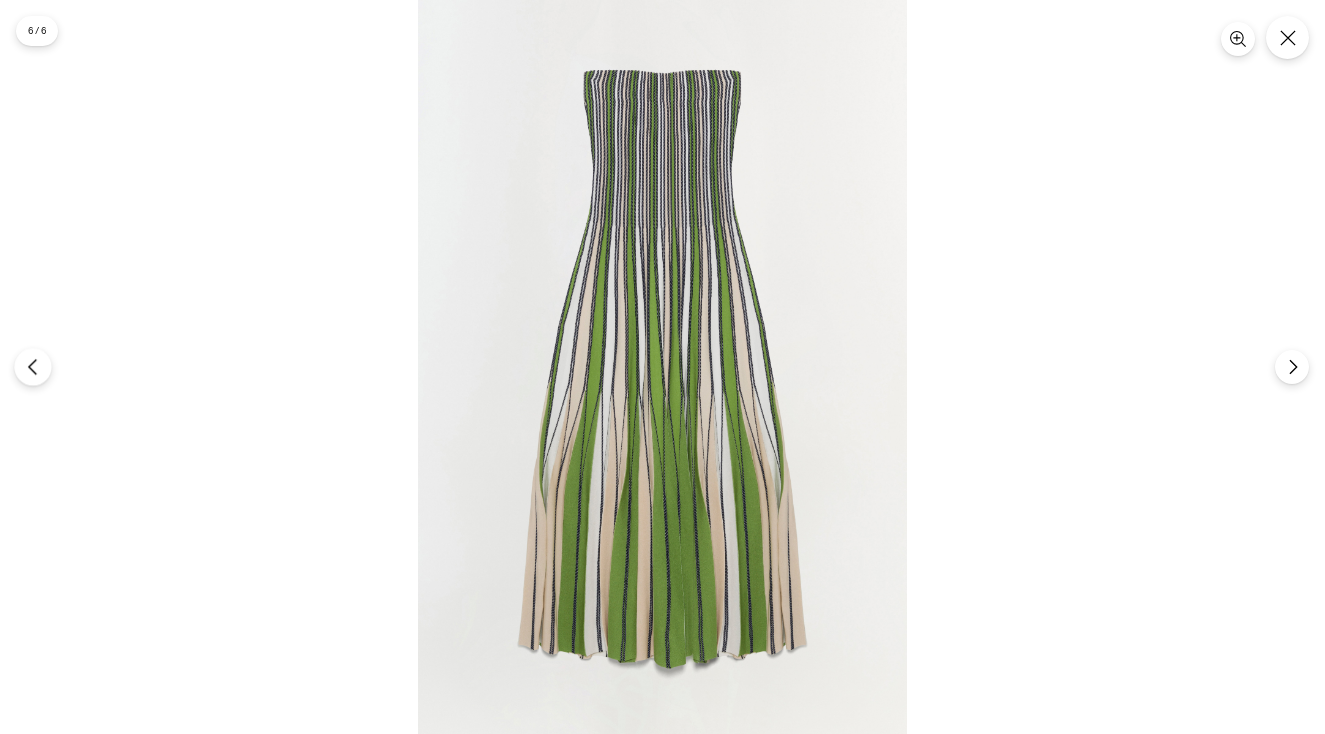 click 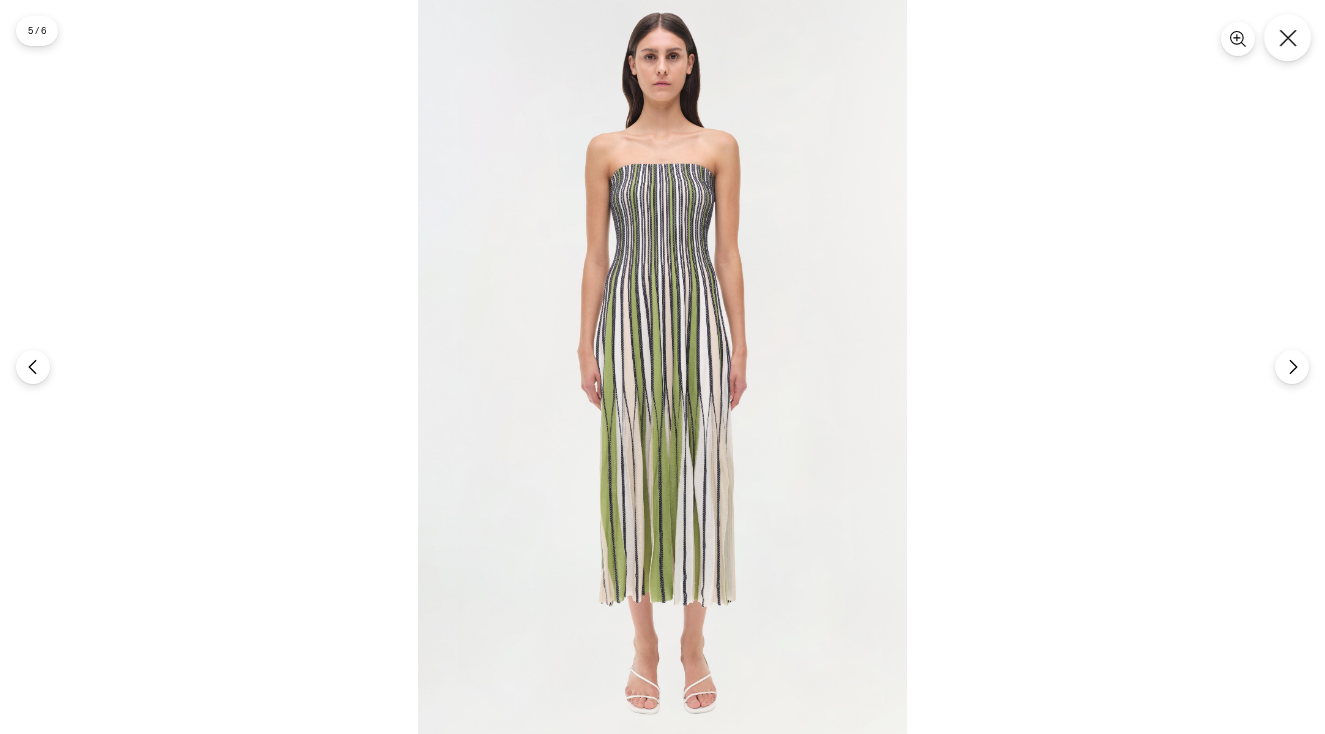 click 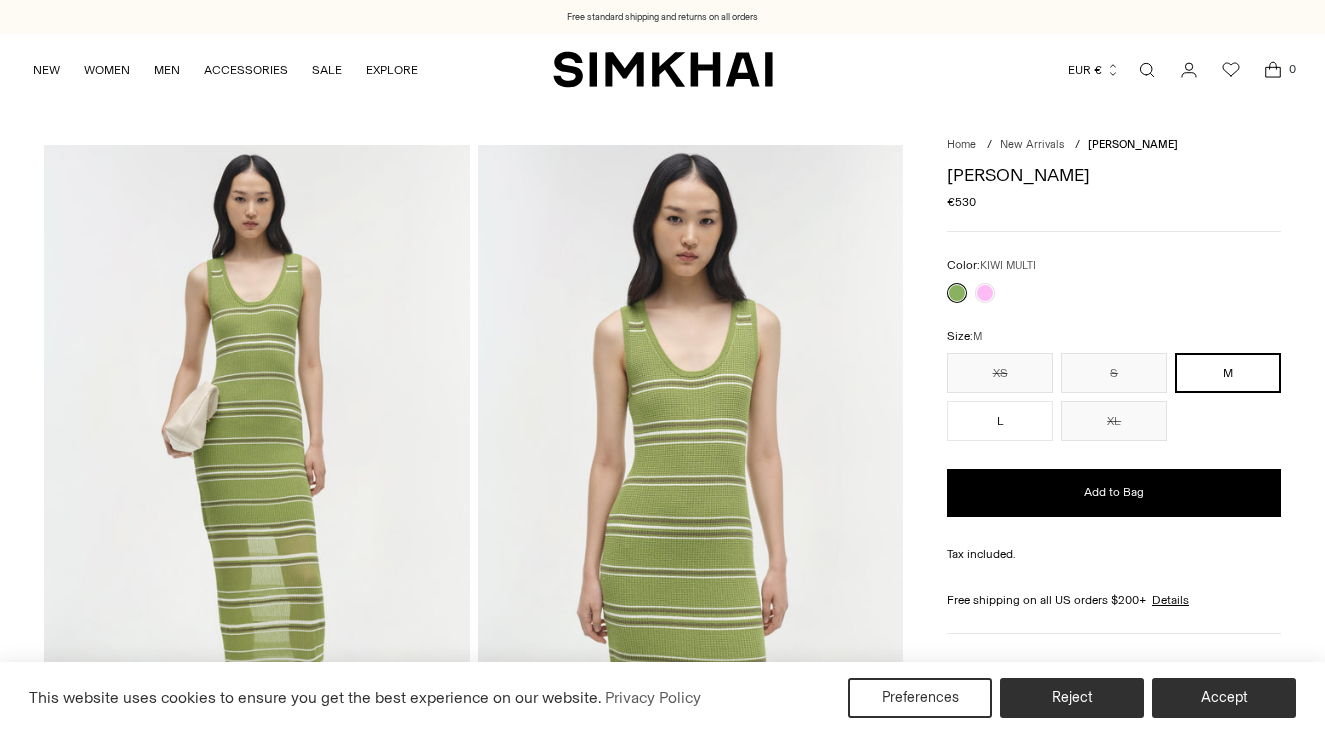 scroll, scrollTop: 0, scrollLeft: 0, axis: both 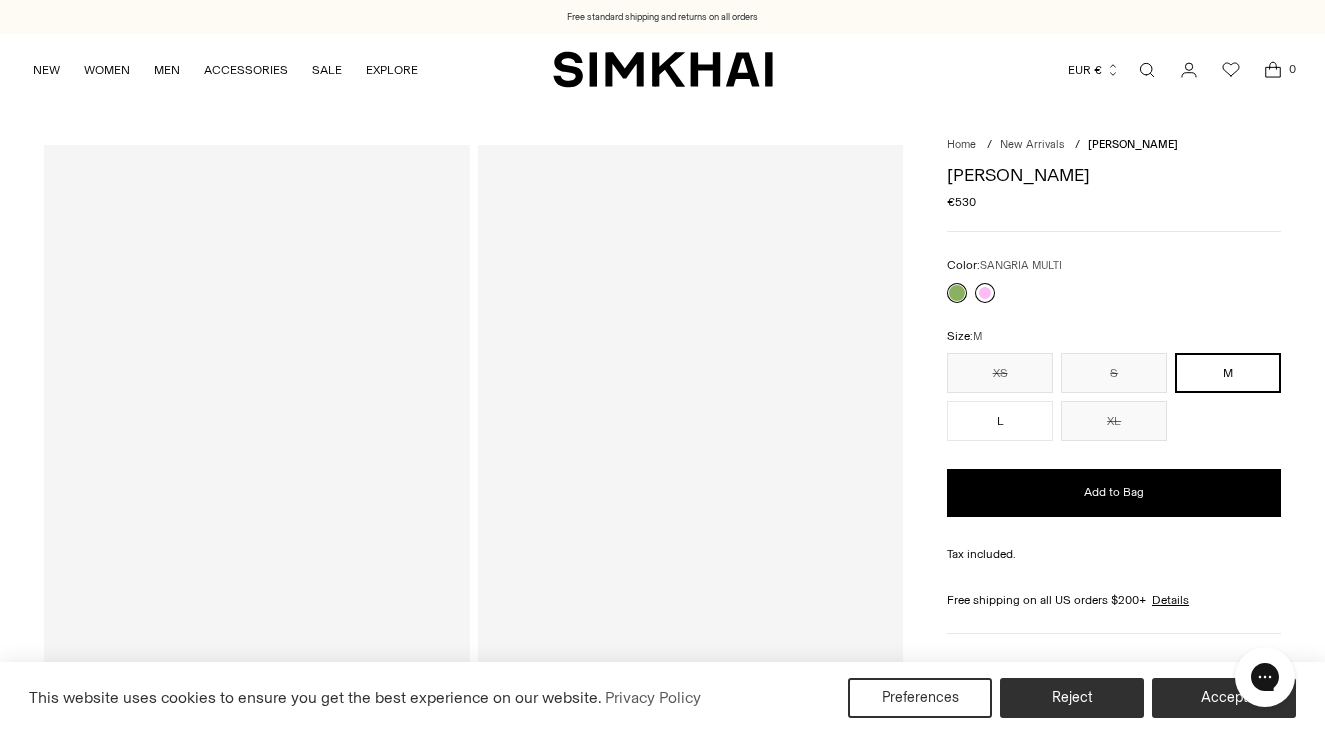 click at bounding box center [985, 293] 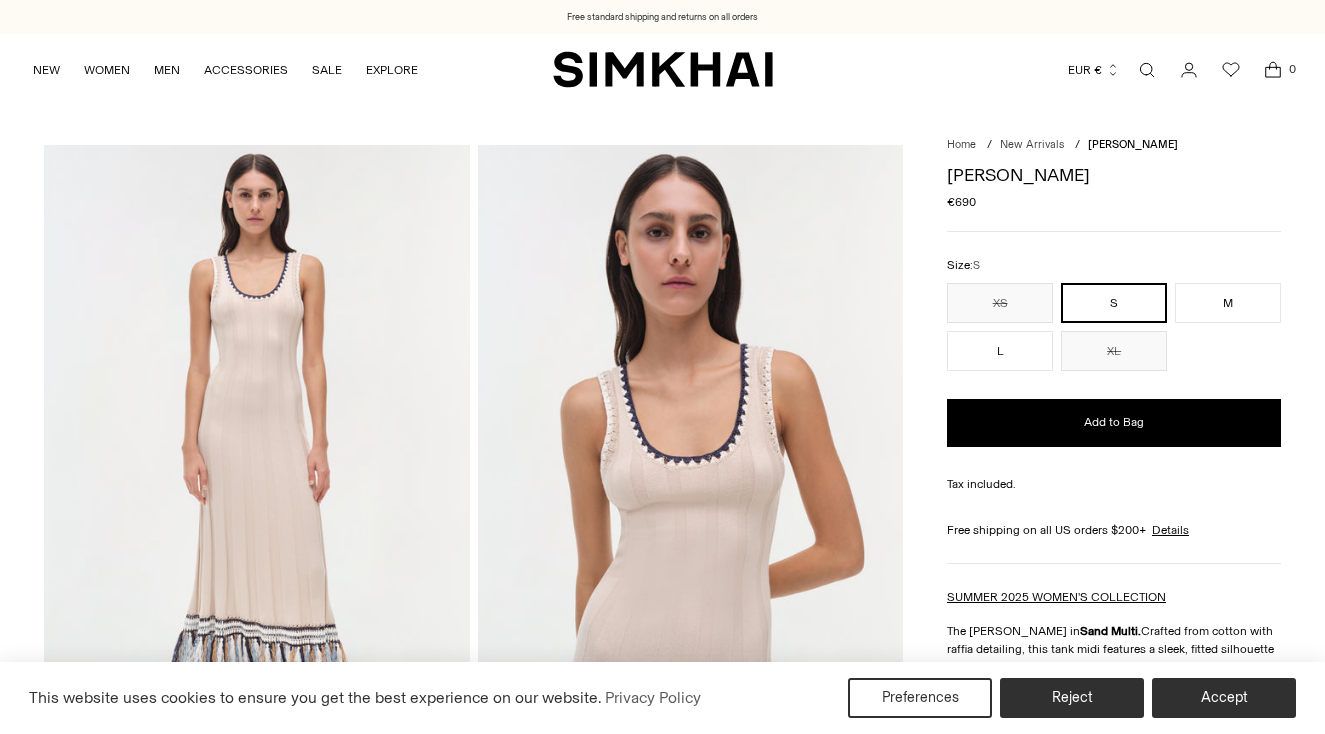 scroll, scrollTop: 0, scrollLeft: 0, axis: both 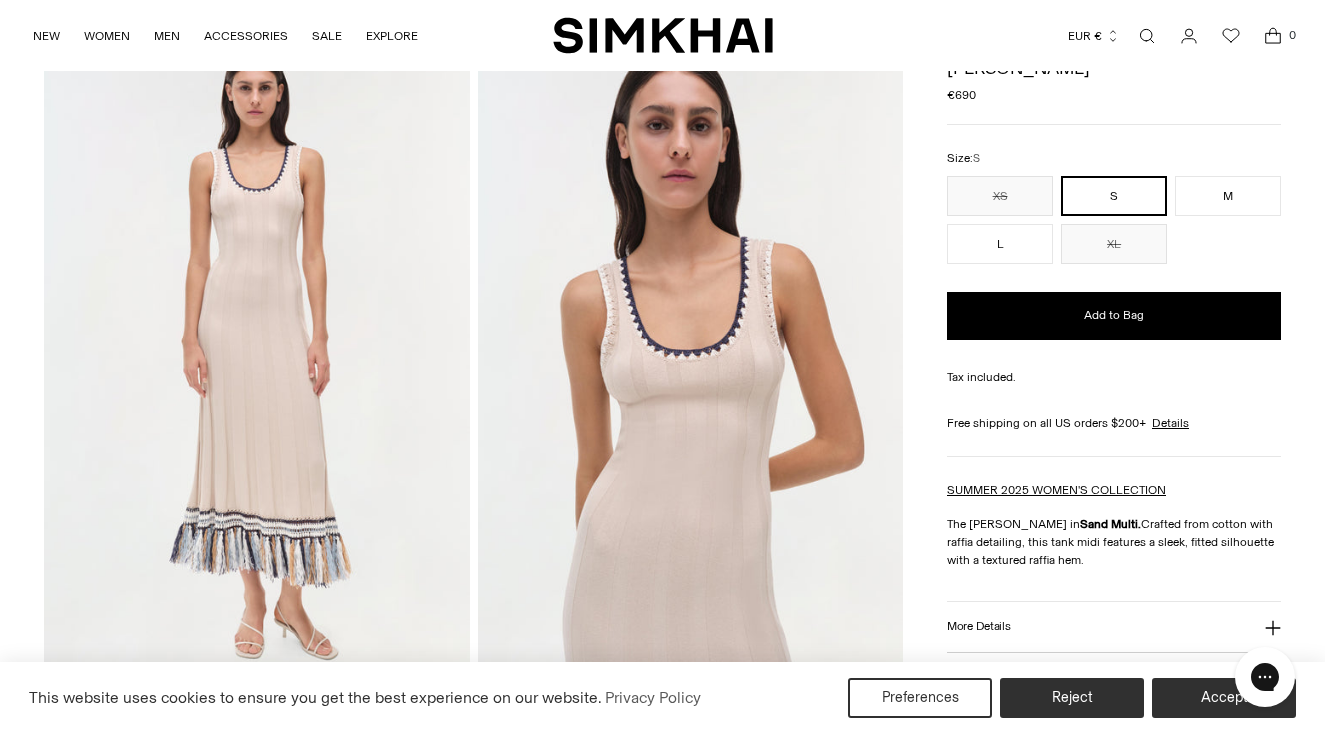 click at bounding box center [691, 357] 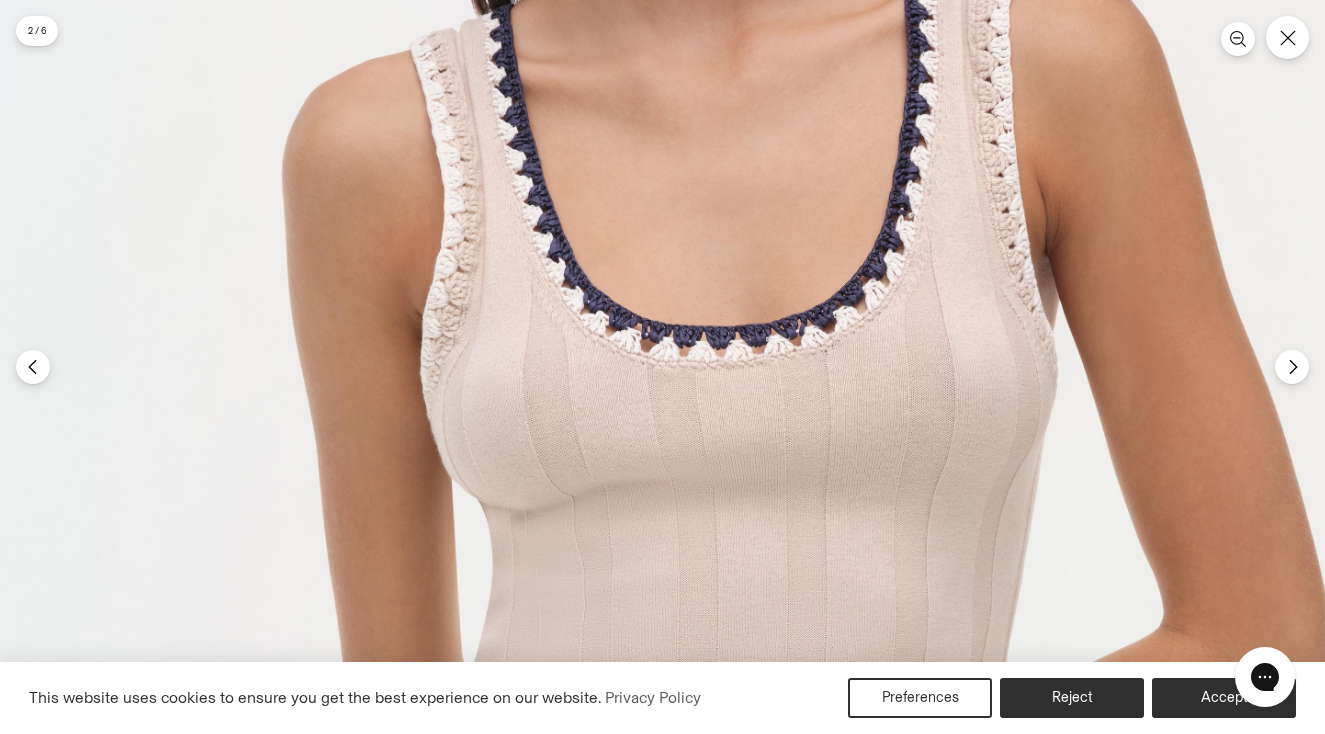 click at bounding box center [732, 353] 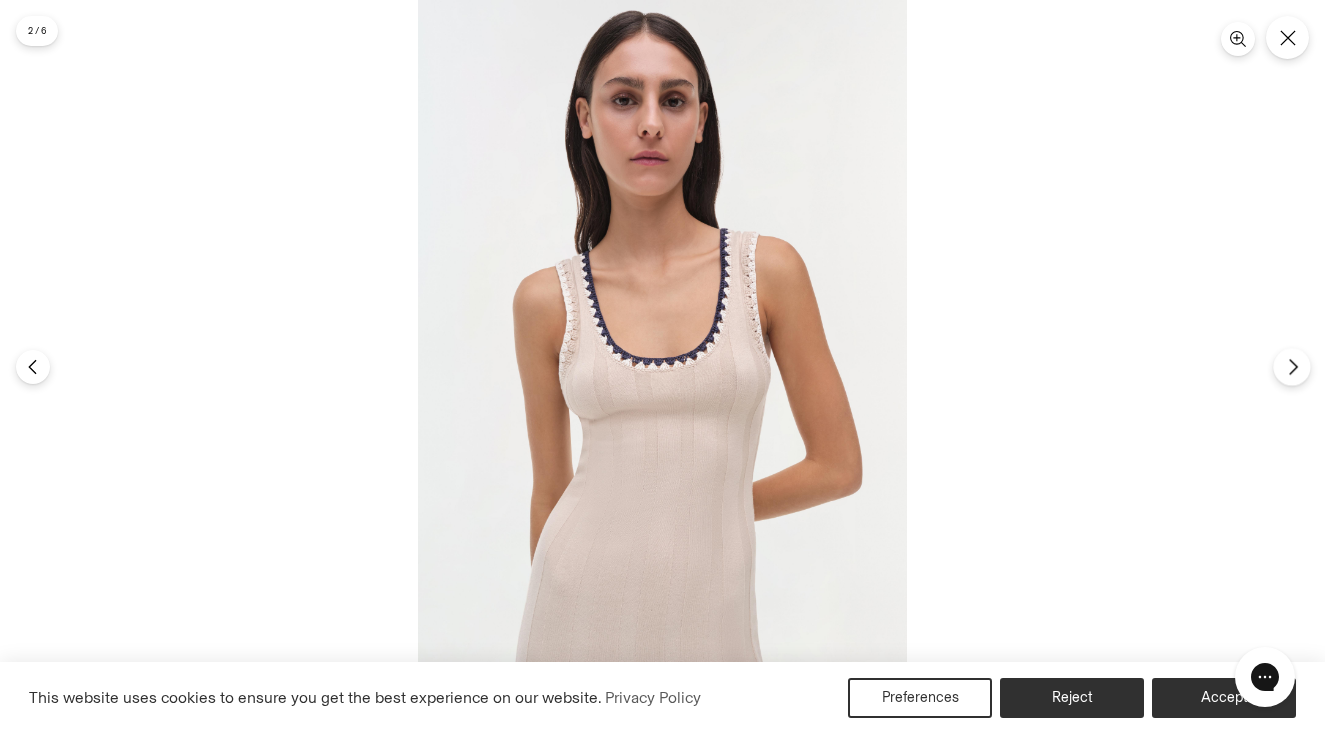 click 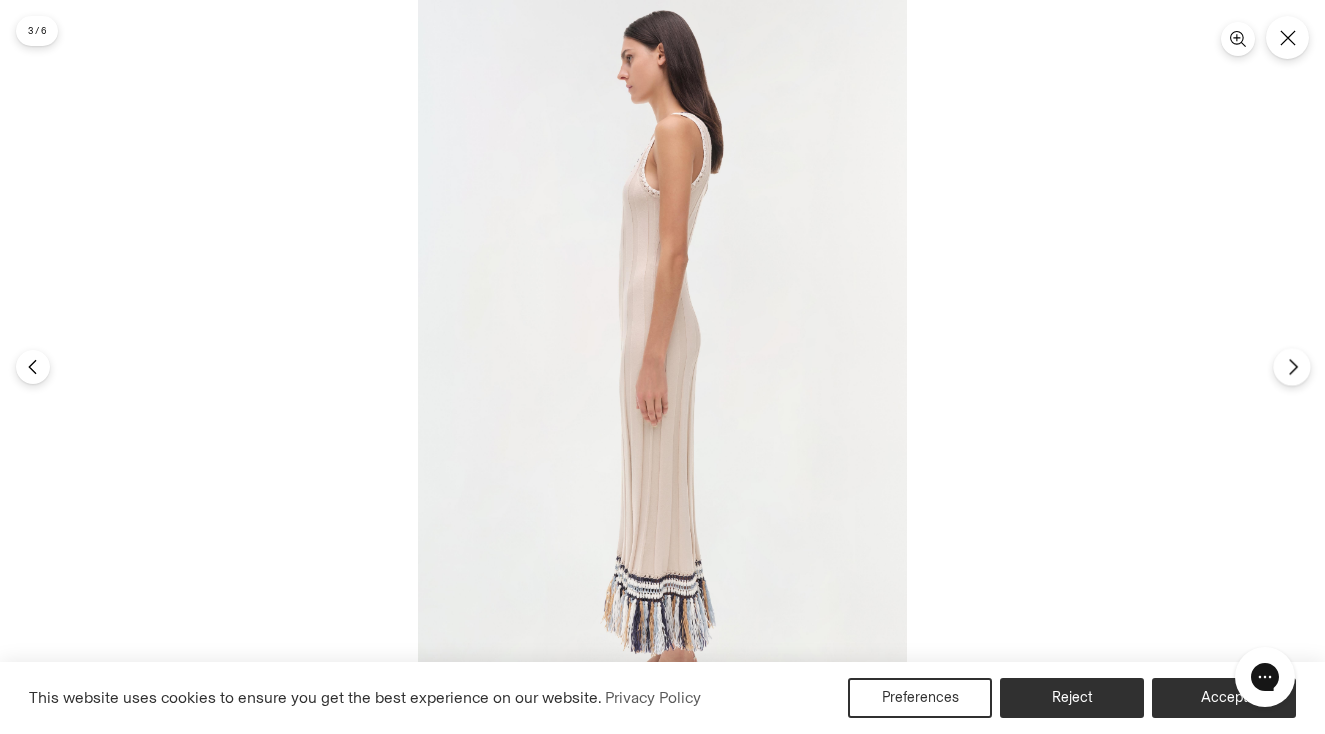 click 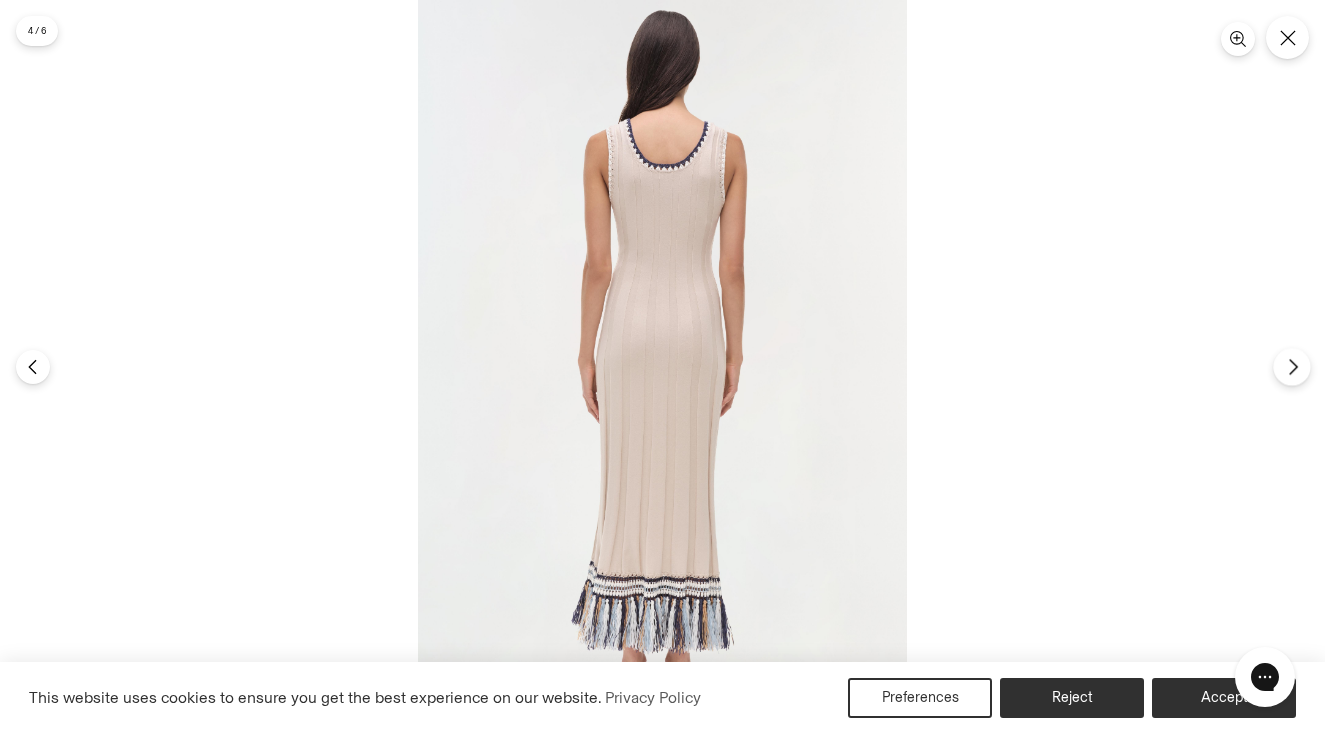 click 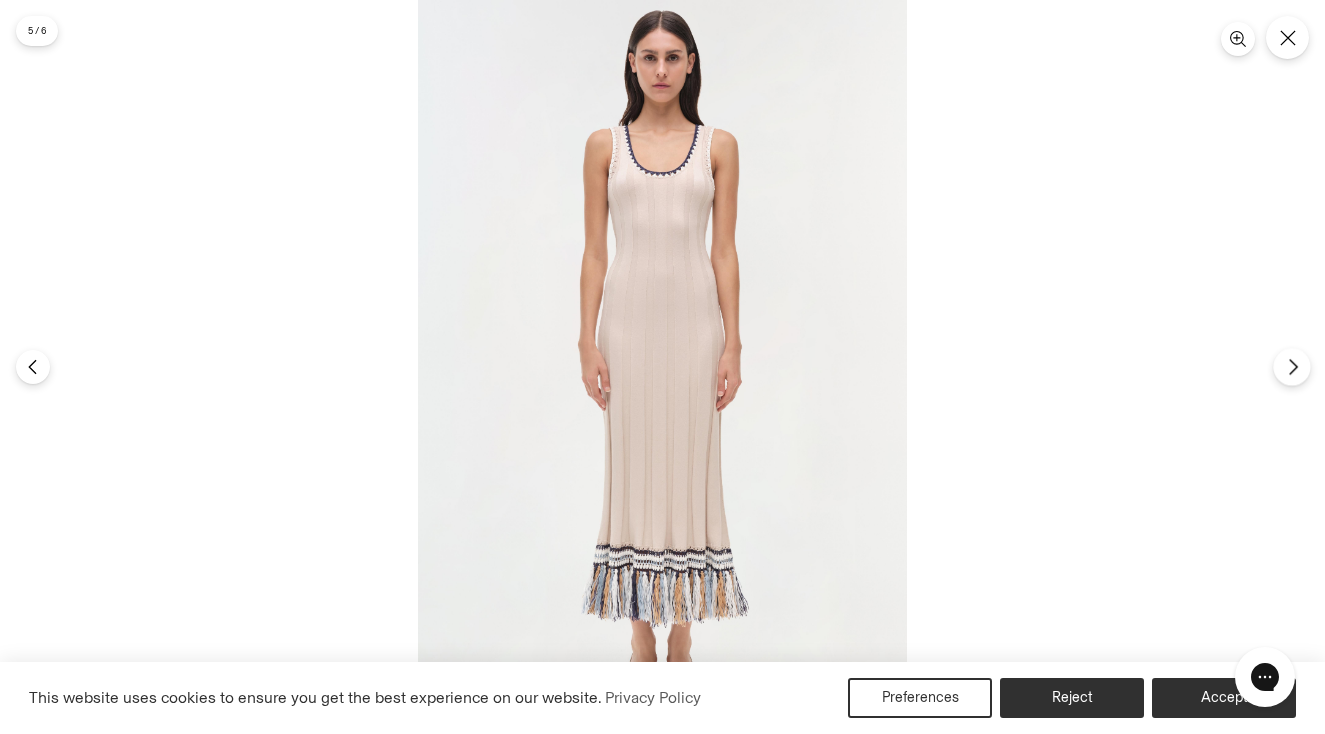 click 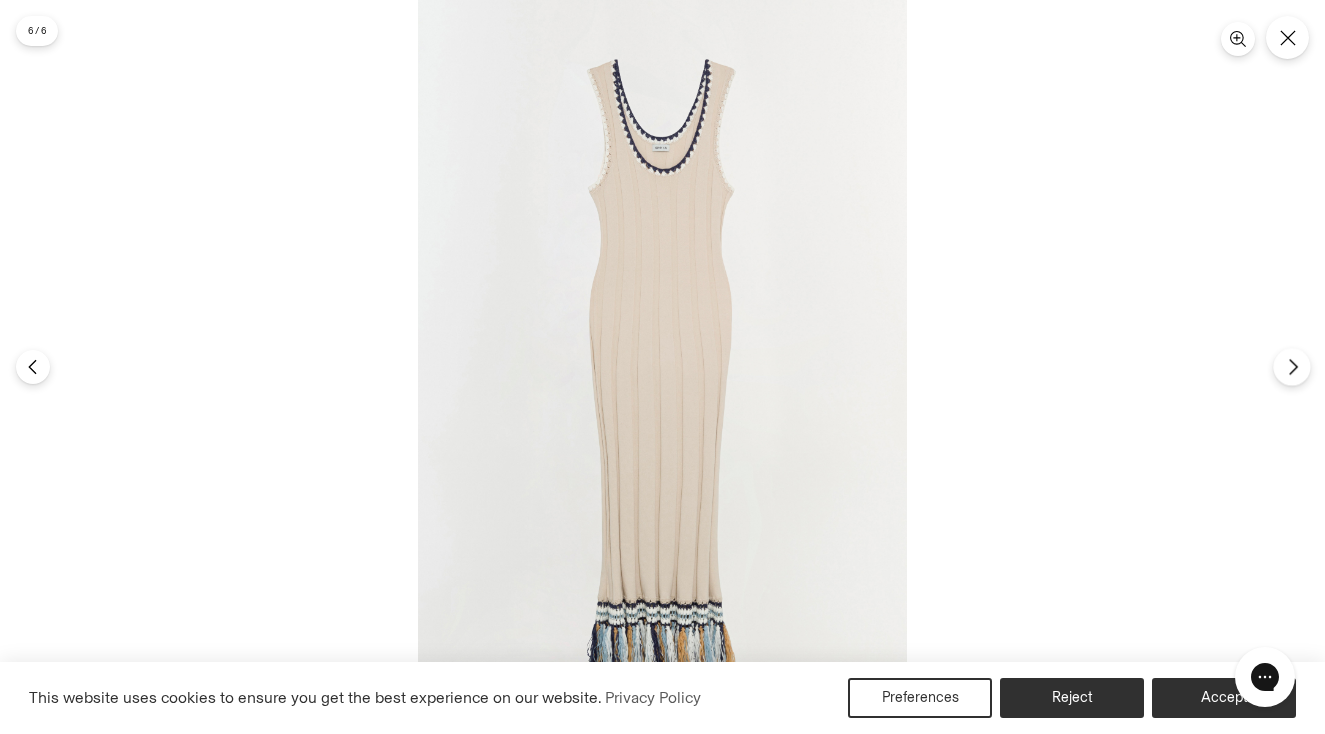 click 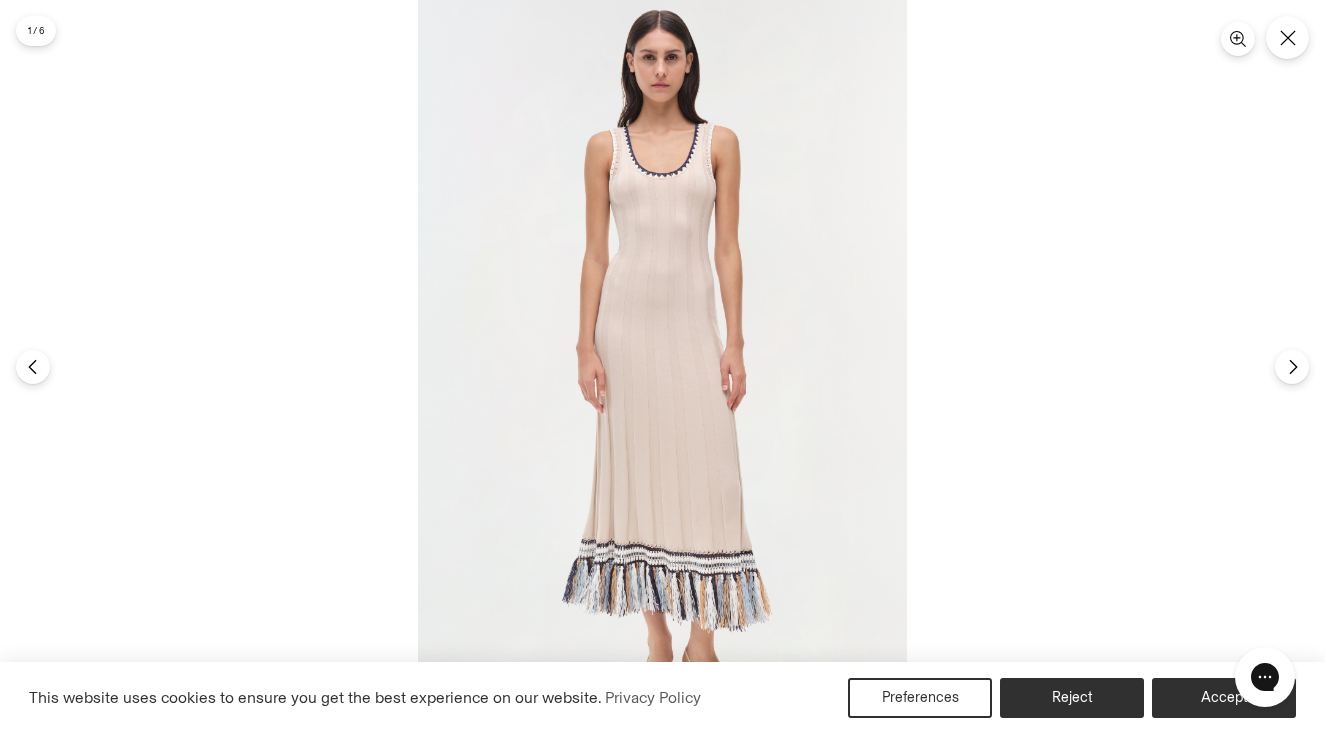 click at bounding box center [662, 367] 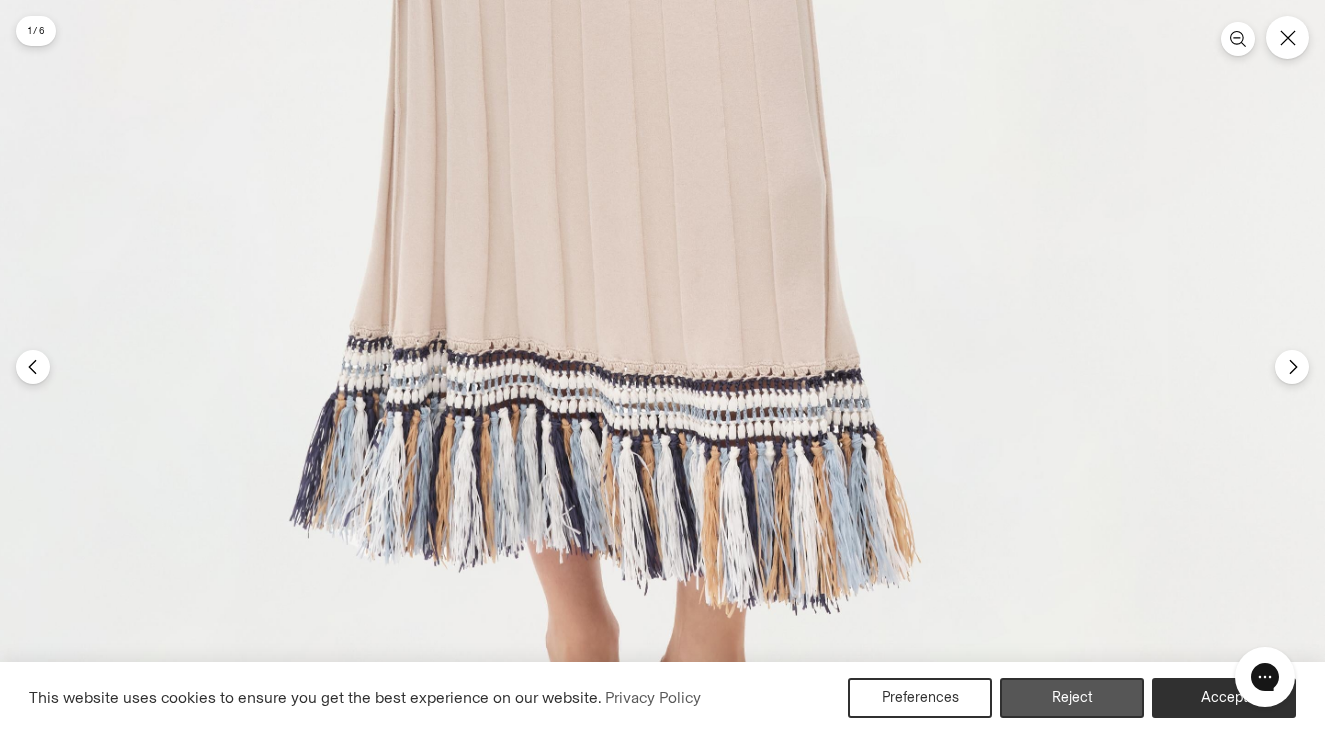 click on "Reject" at bounding box center (1072, 698) 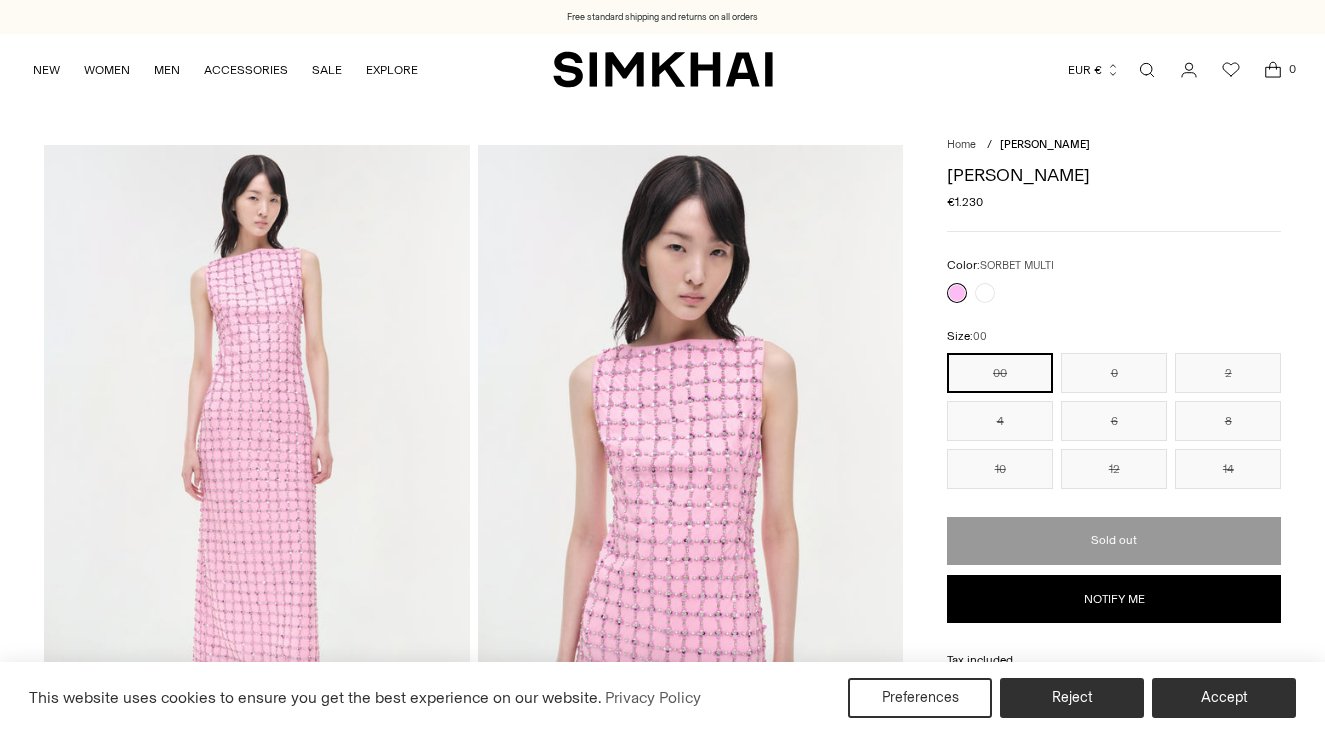 scroll, scrollTop: 0, scrollLeft: 0, axis: both 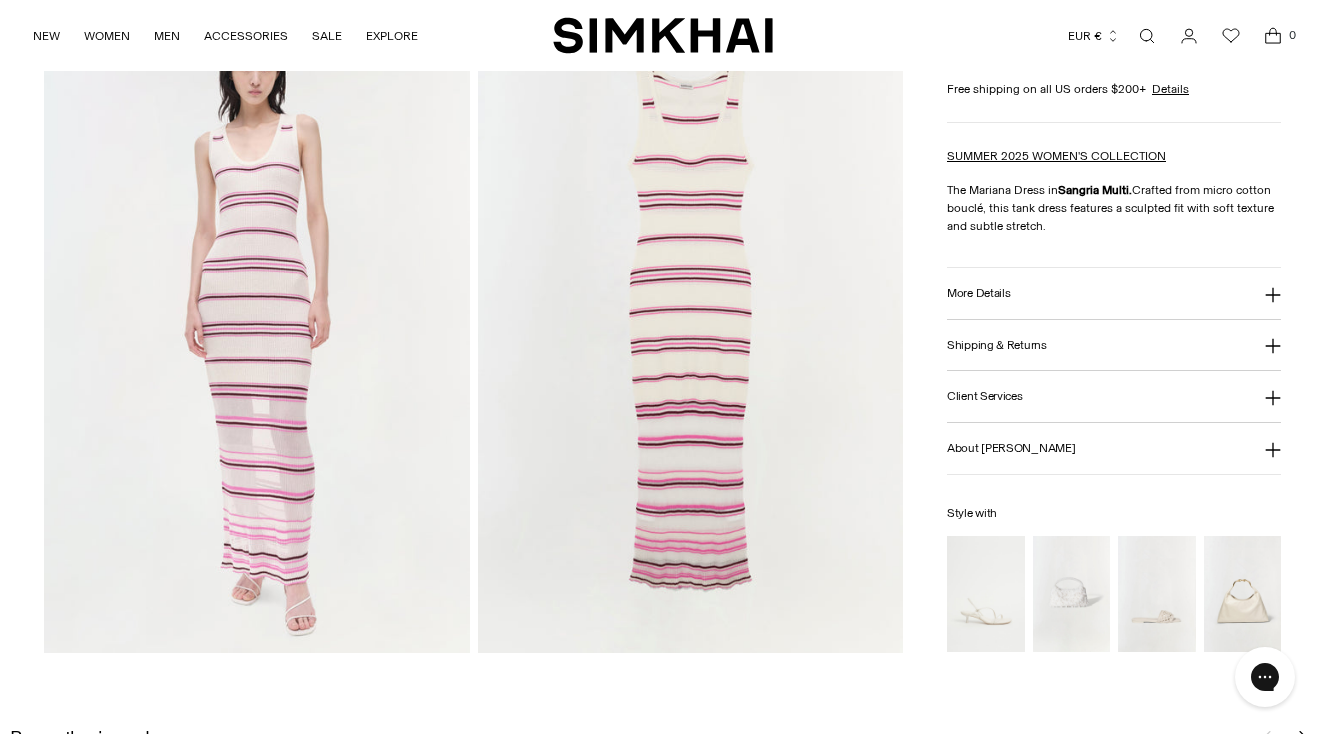 click at bounding box center (257, 333) 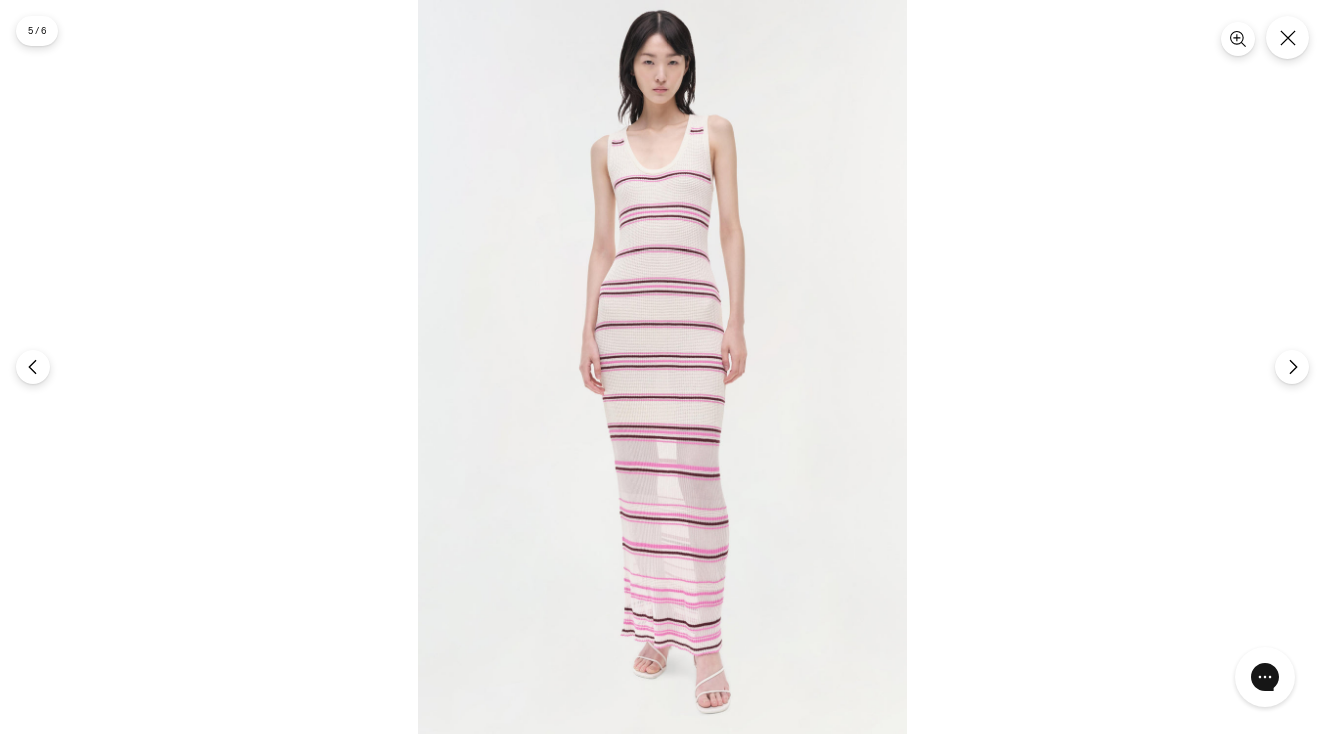 click at bounding box center (662, 367) 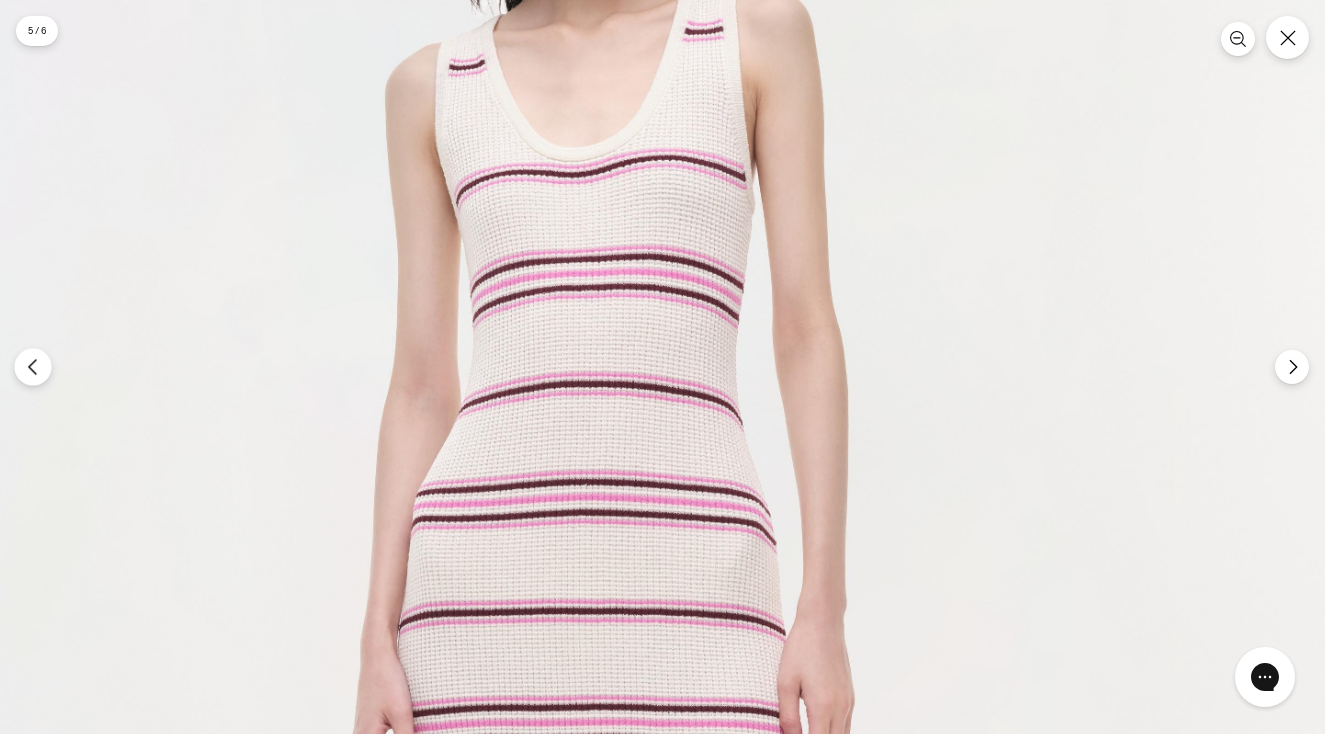 click at bounding box center [32, 366] 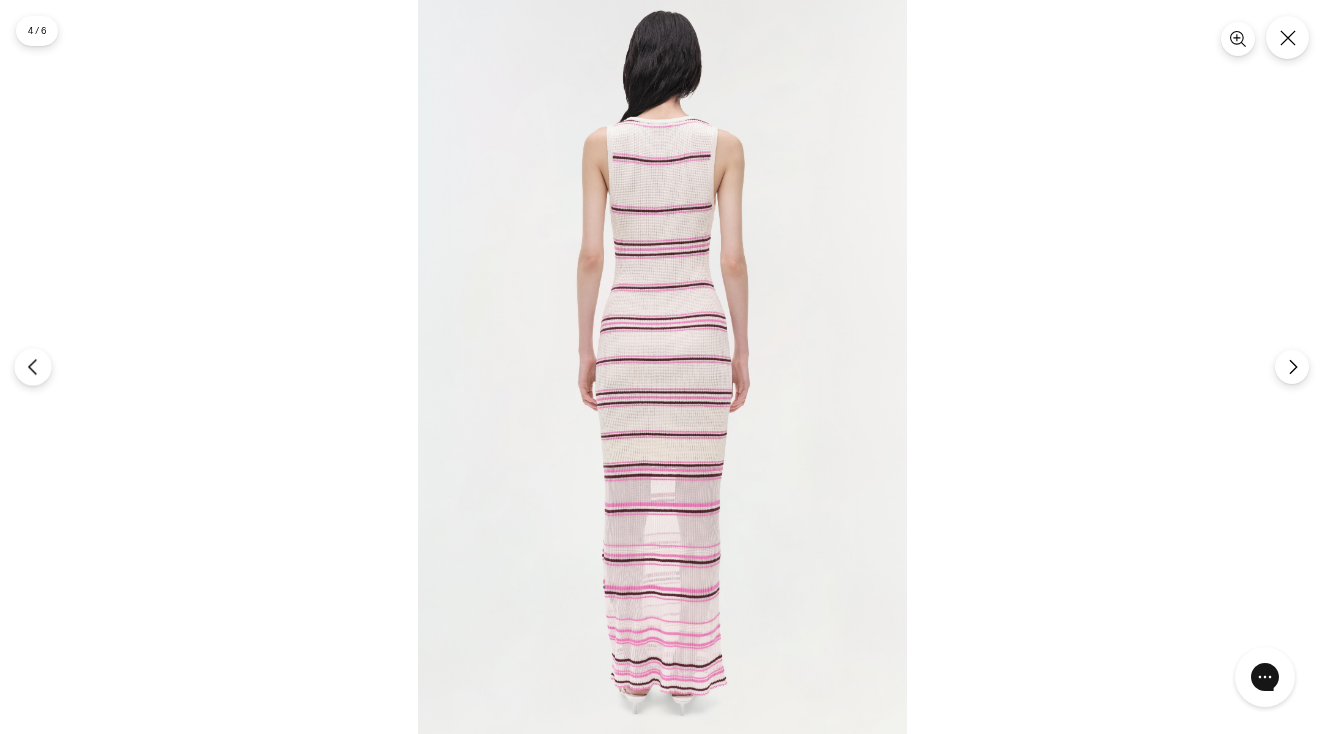 click at bounding box center [32, 366] 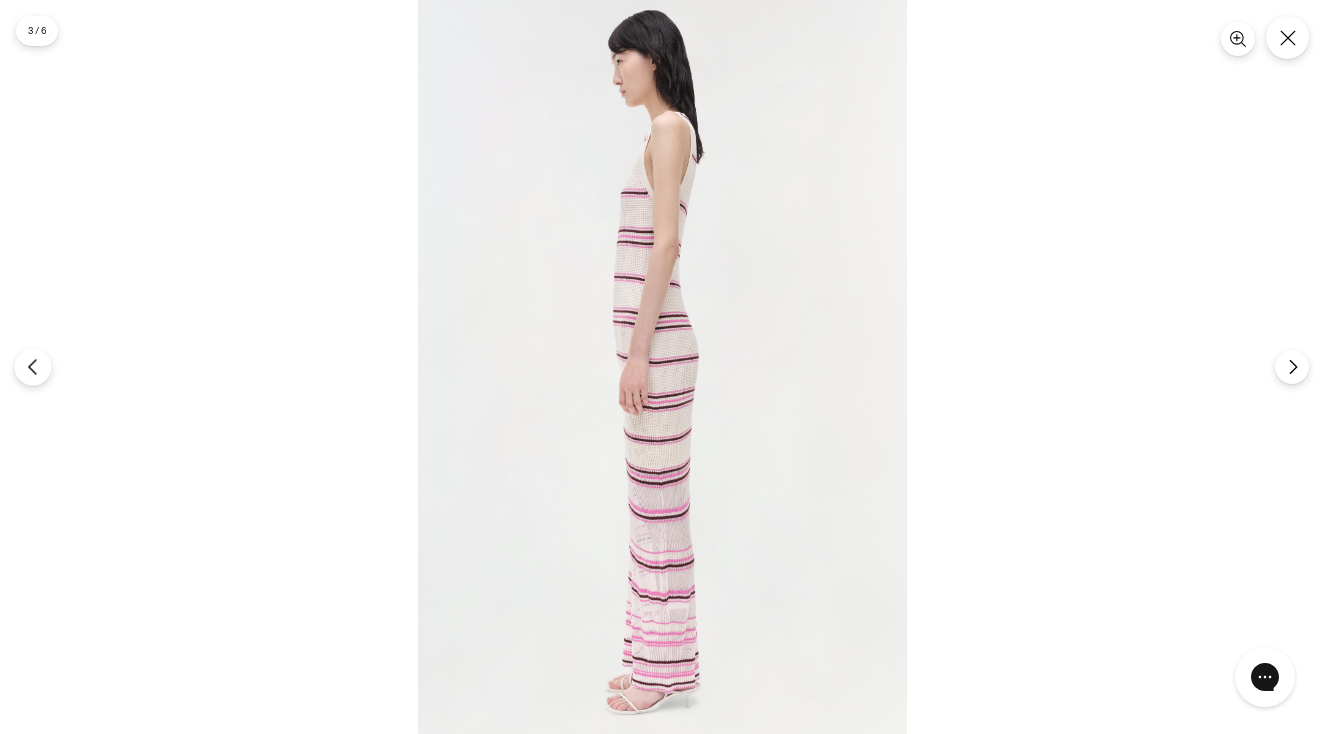 click at bounding box center (32, 366) 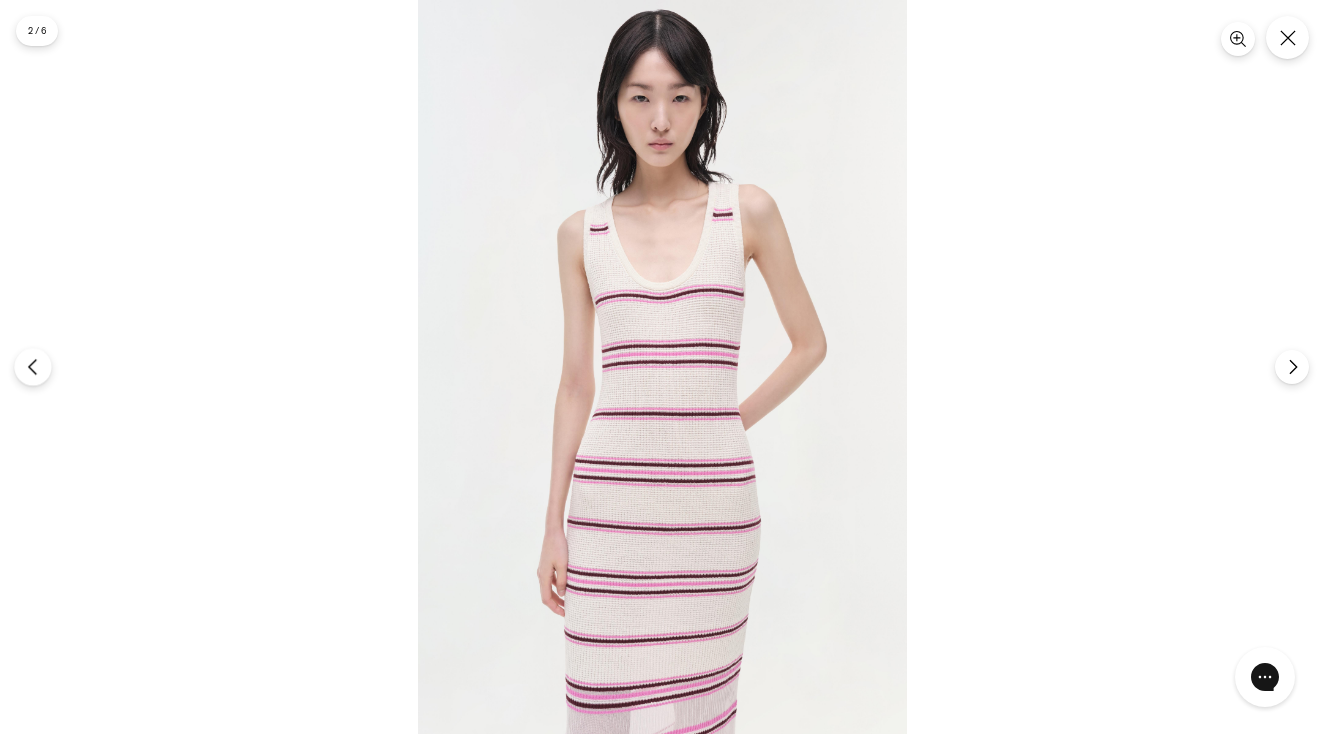 click at bounding box center [32, 366] 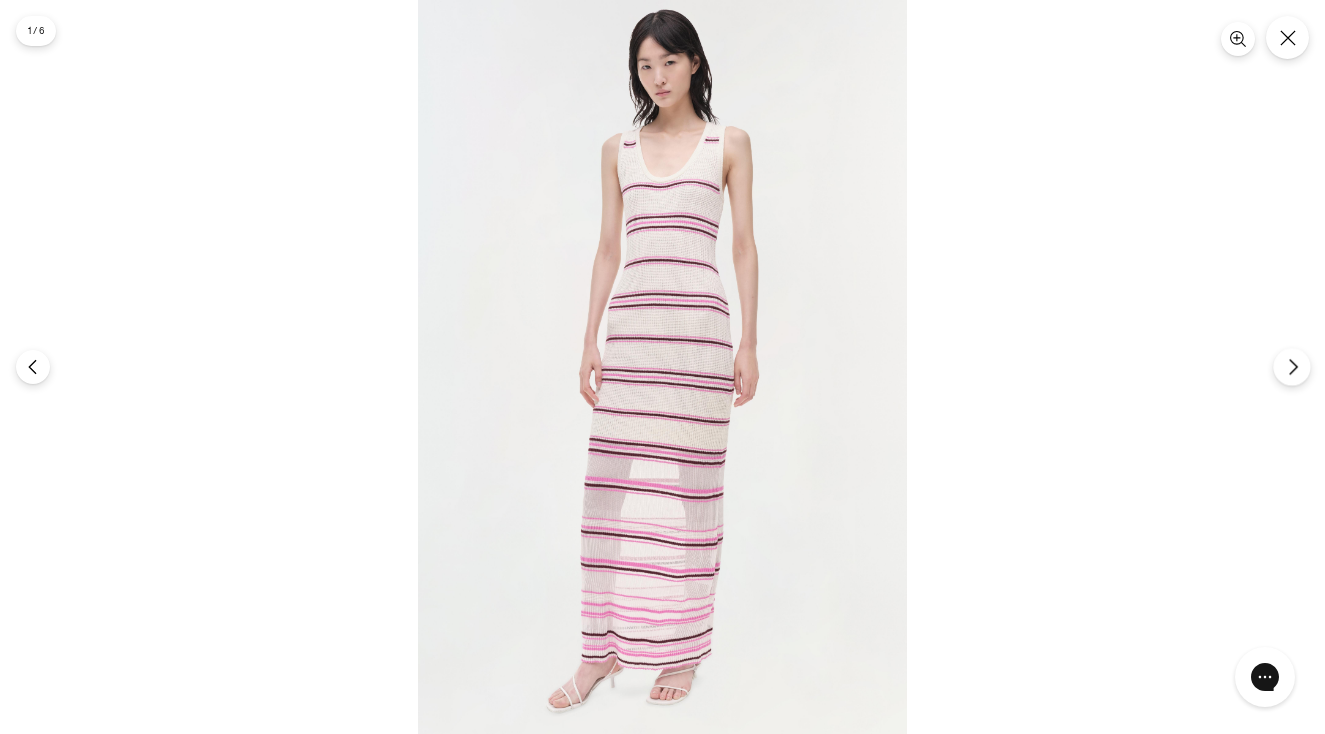 click 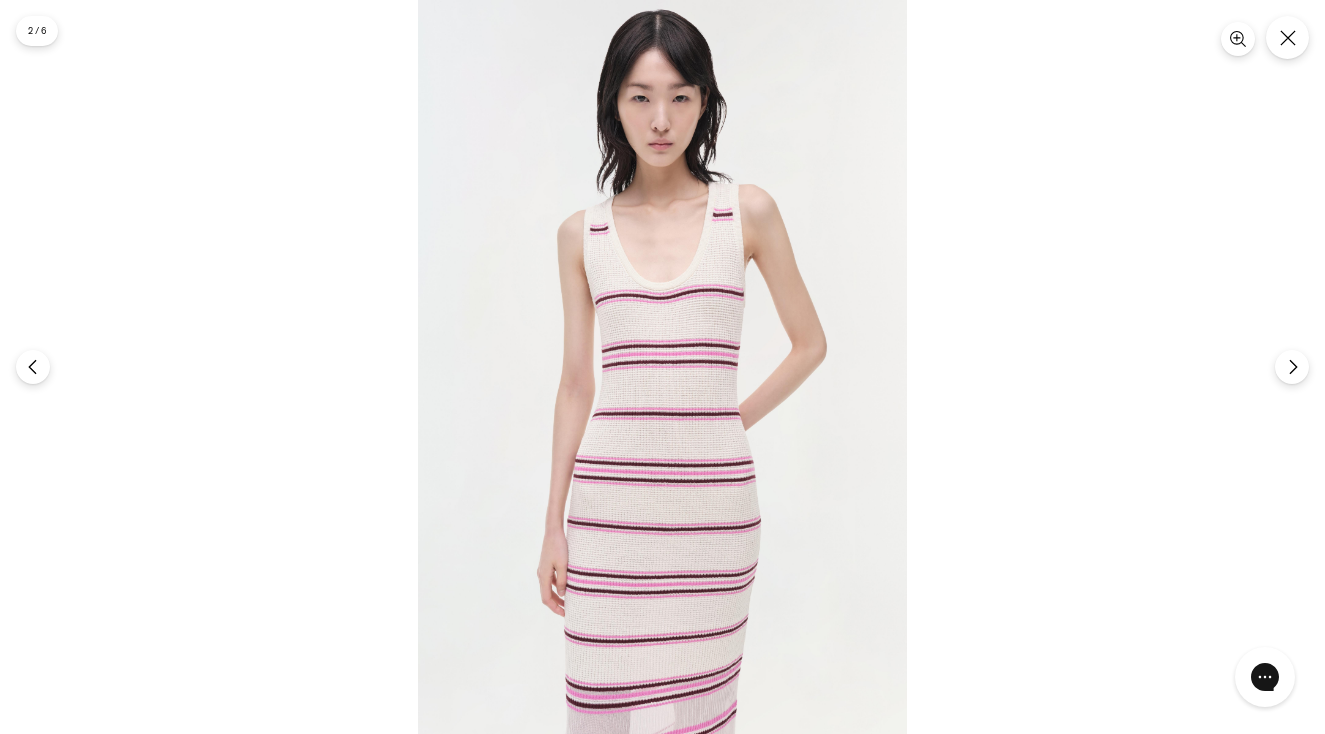 click at bounding box center (662, 367) 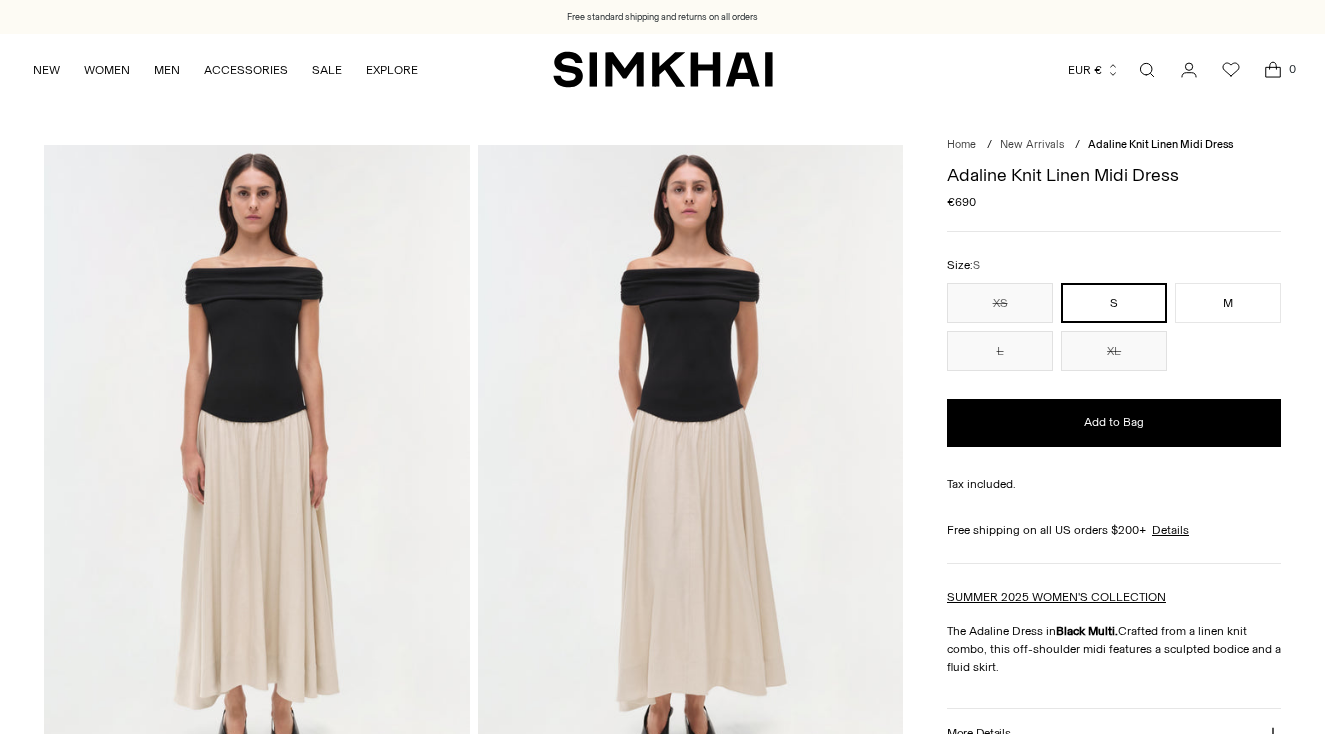 scroll, scrollTop: 0, scrollLeft: 0, axis: both 